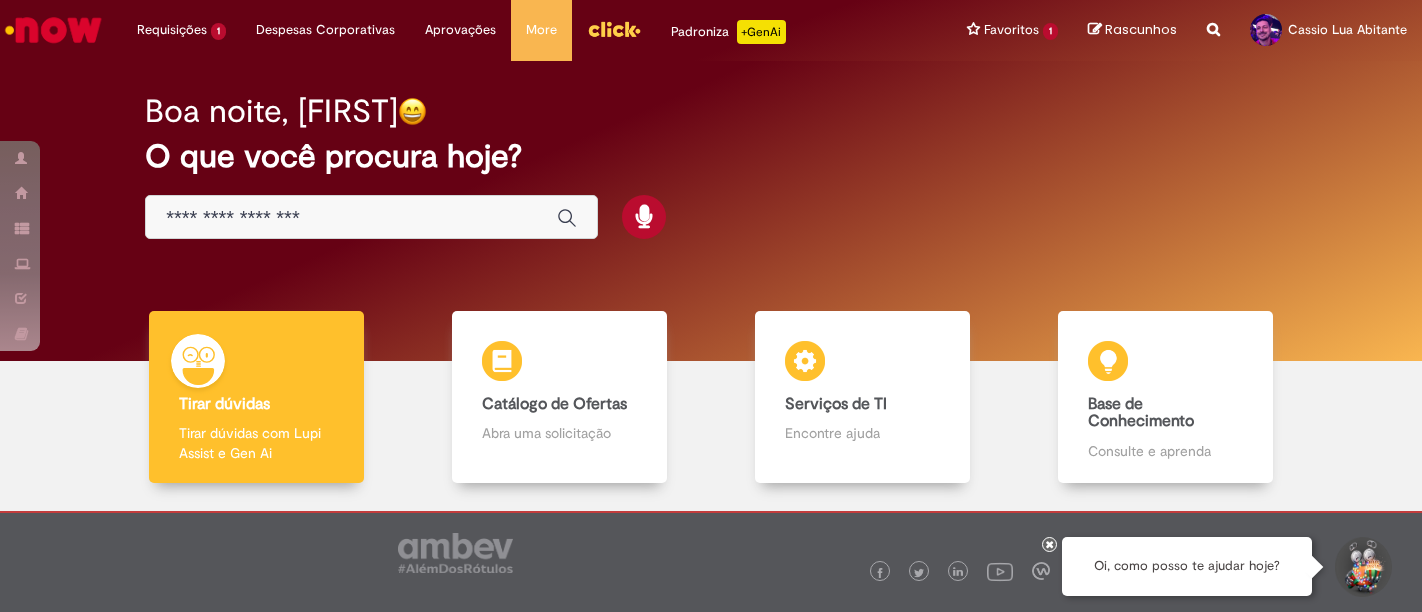 scroll, scrollTop: 0, scrollLeft: 0, axis: both 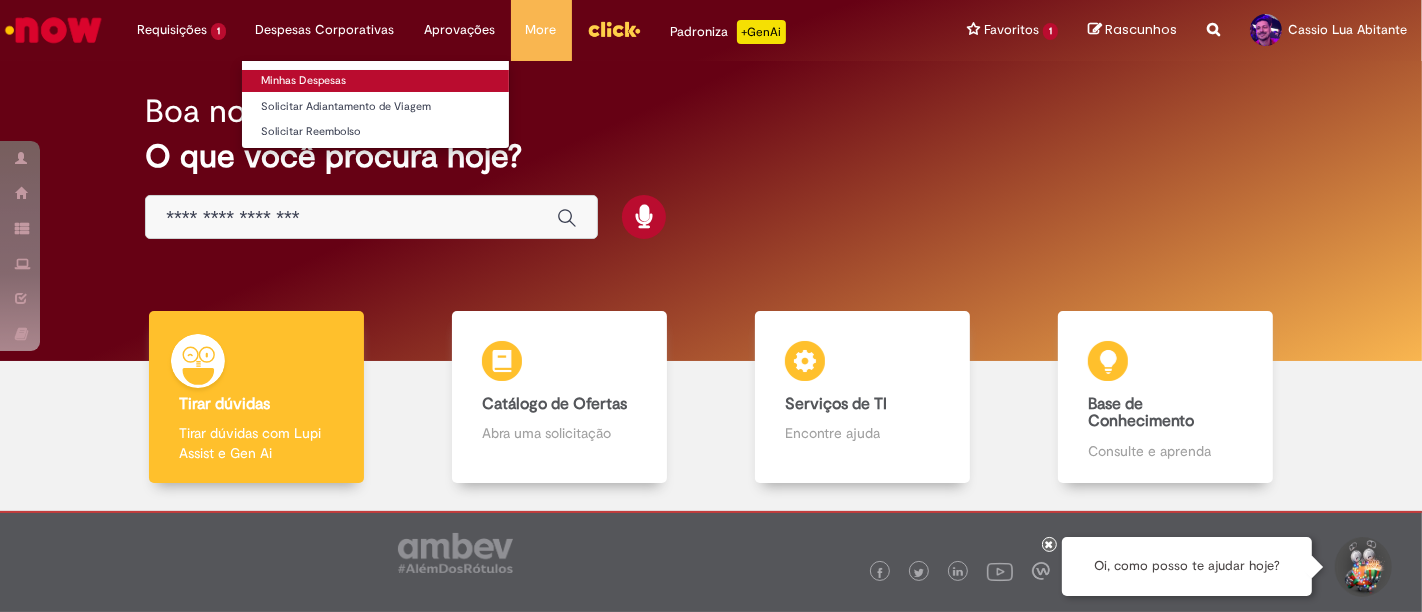click on "Minhas Despesas" at bounding box center (375, 81) 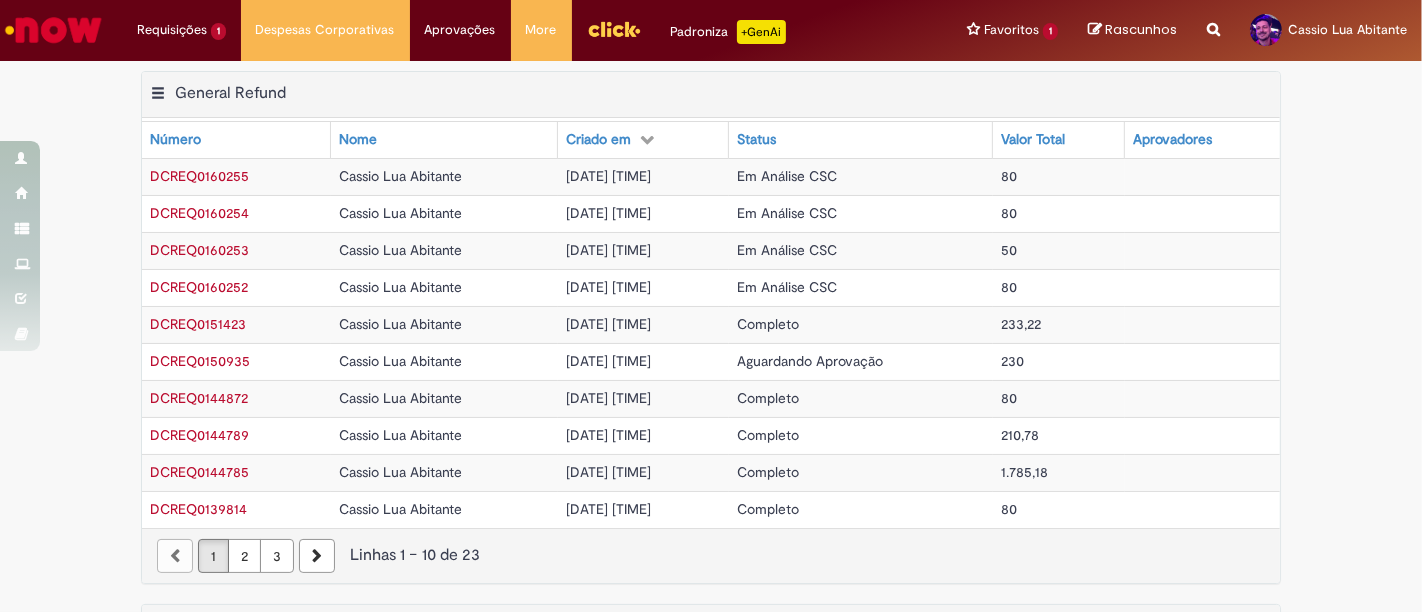 click on "Aguardando Aprovação" at bounding box center (810, 361) 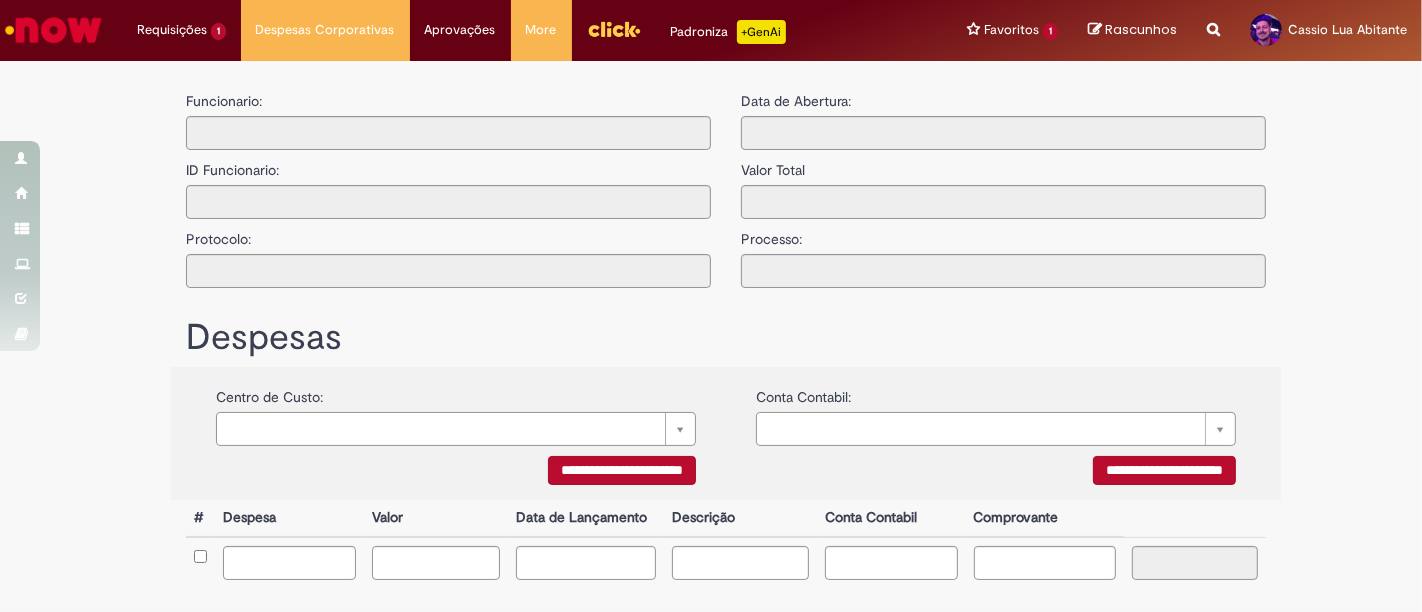 type on "**********" 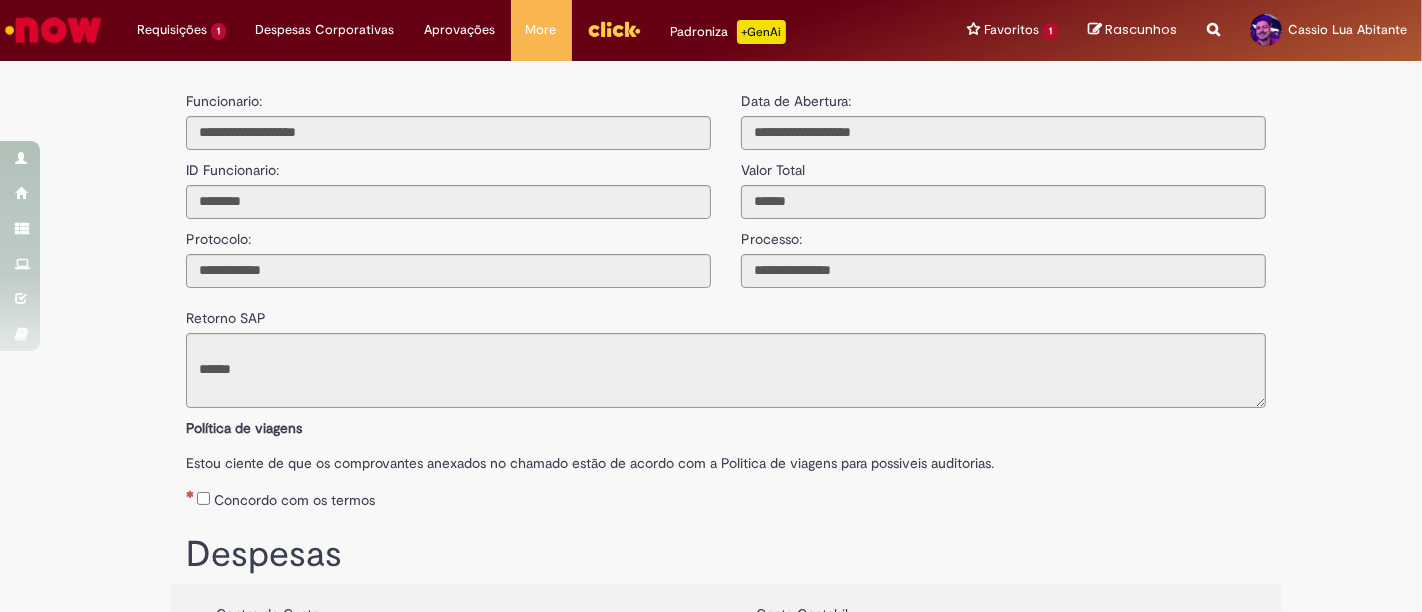 scroll, scrollTop: 258, scrollLeft: 0, axis: vertical 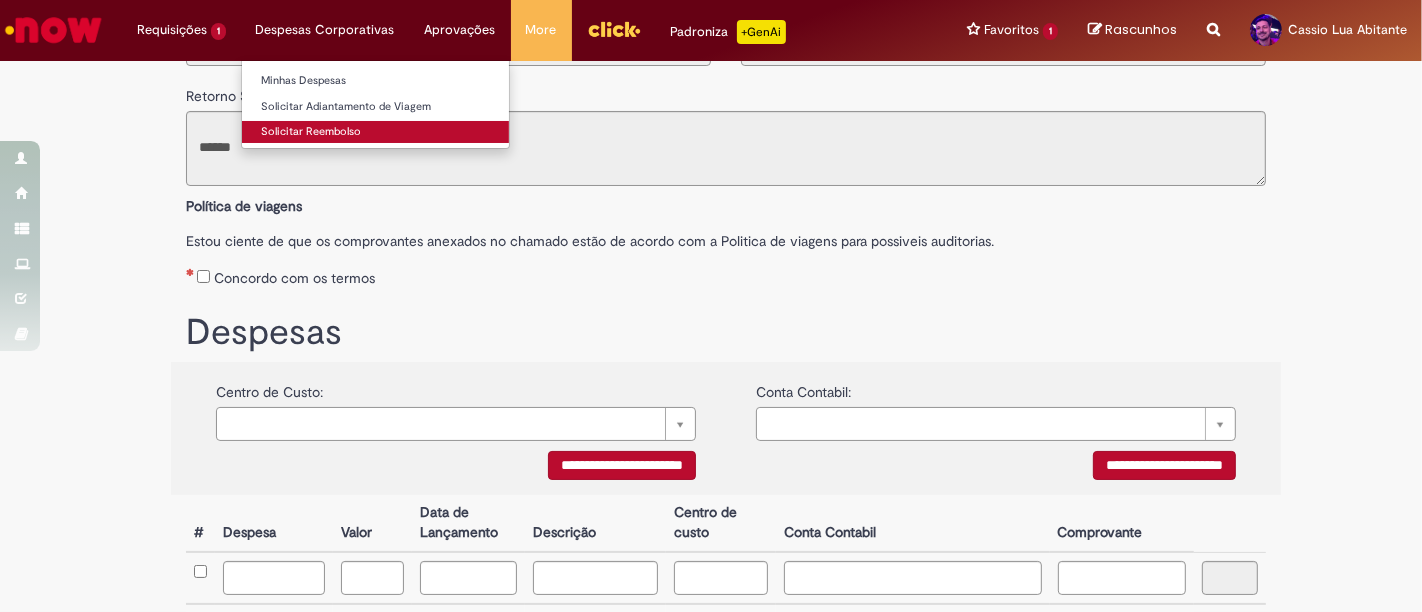 click on "Solicitar Reembolso" at bounding box center [375, 132] 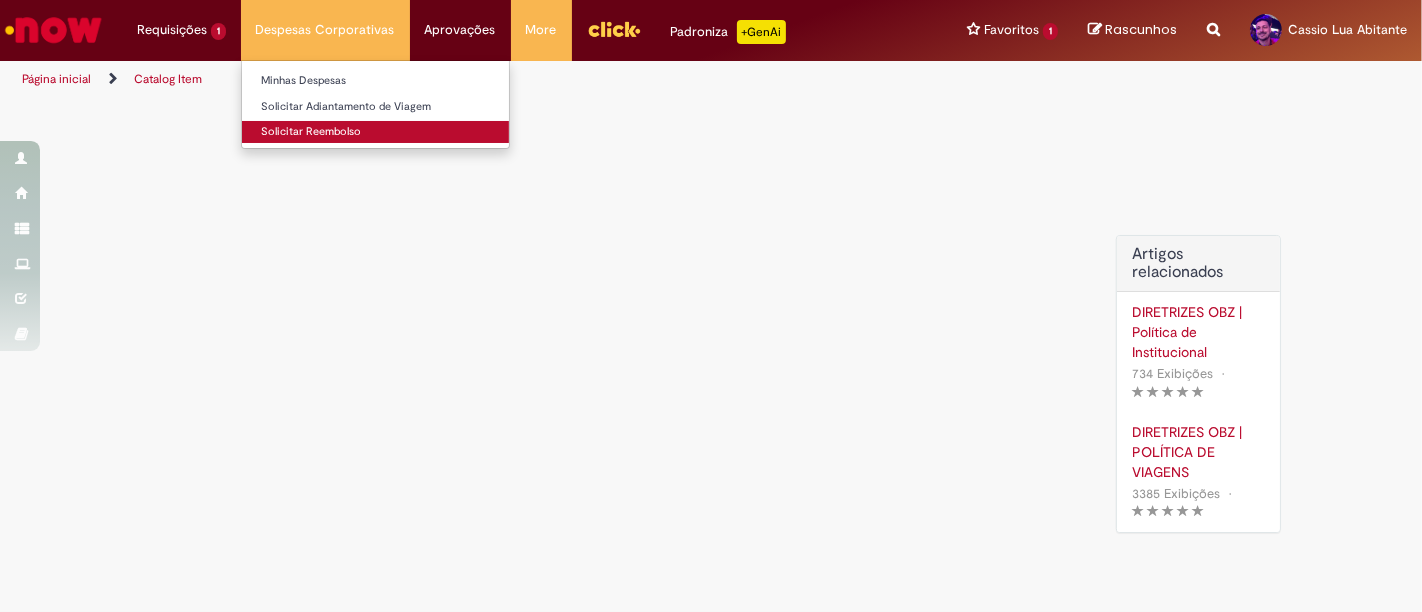 scroll, scrollTop: 0, scrollLeft: 0, axis: both 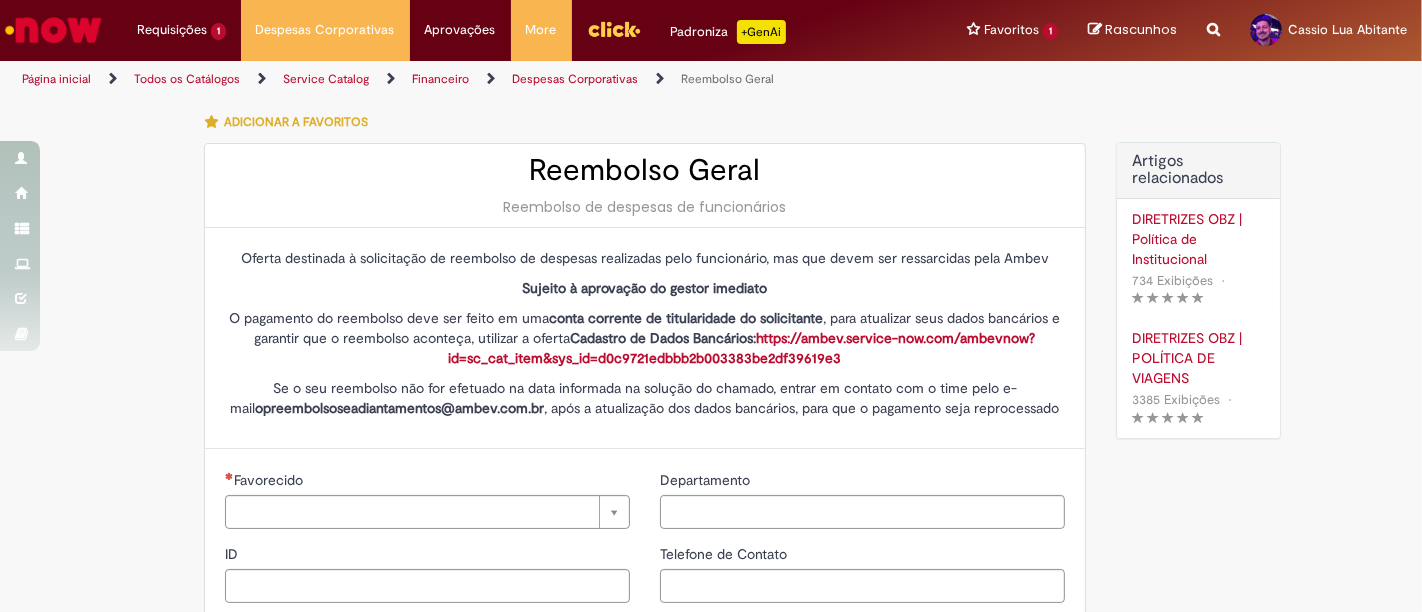 type on "********" 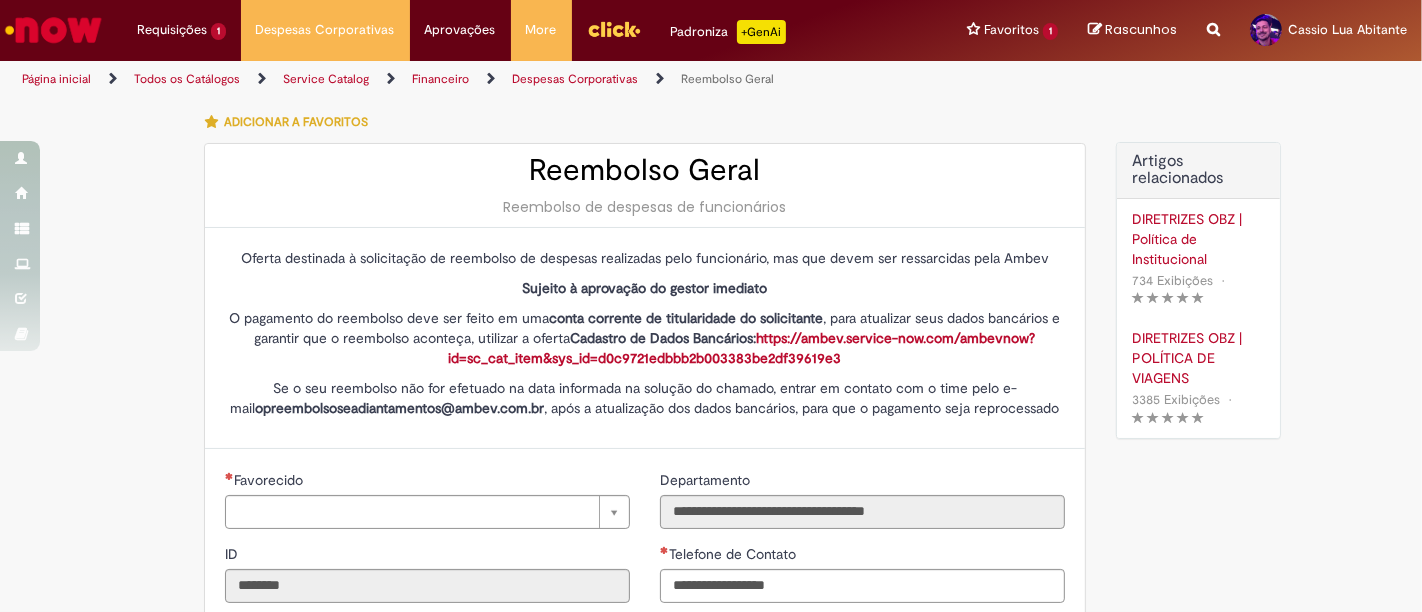 type on "**********" 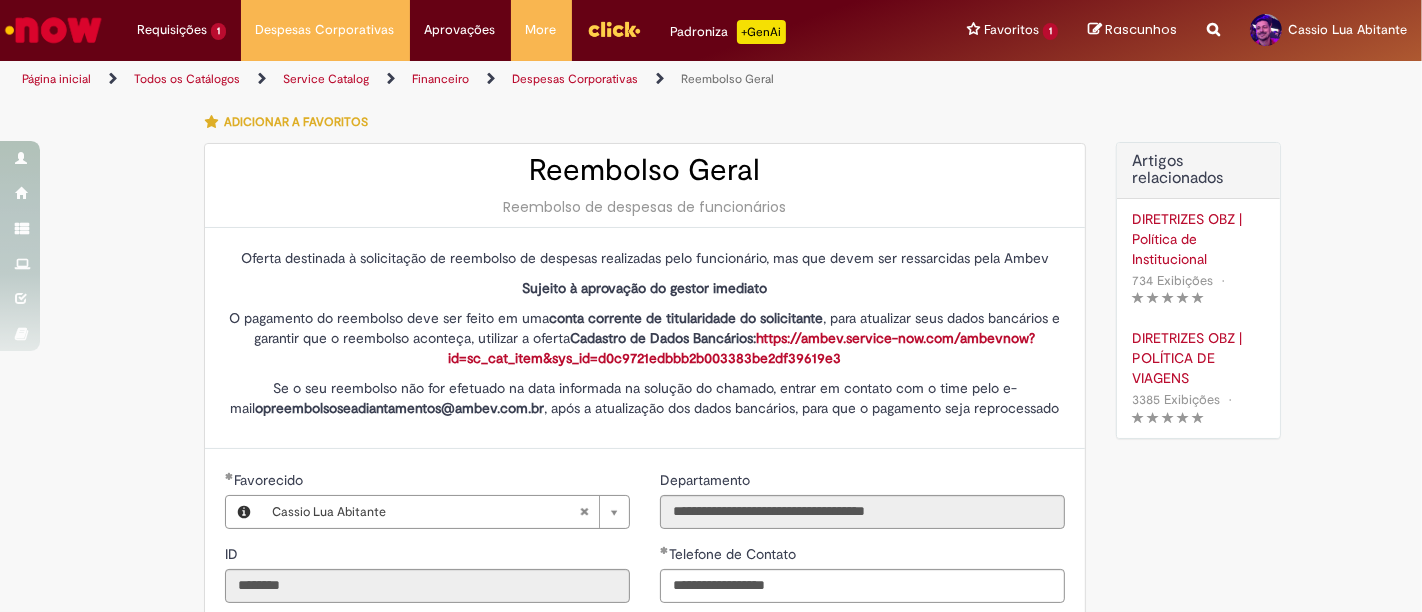 type on "**********" 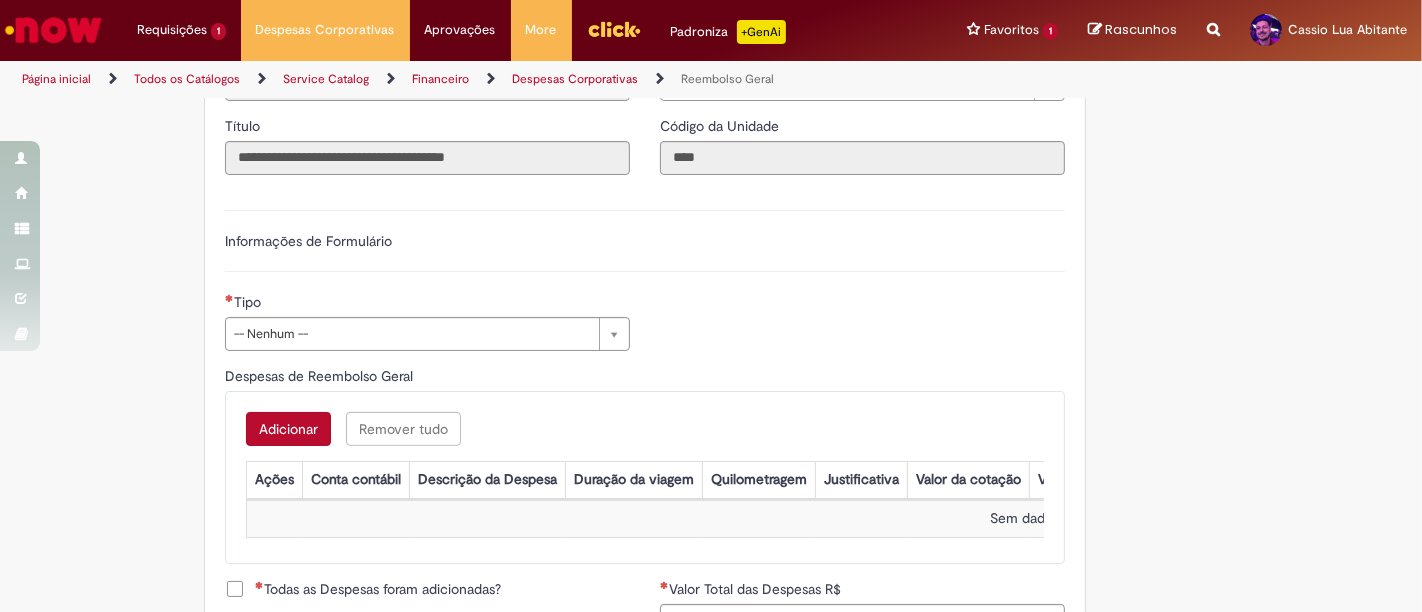 scroll, scrollTop: 666, scrollLeft: 0, axis: vertical 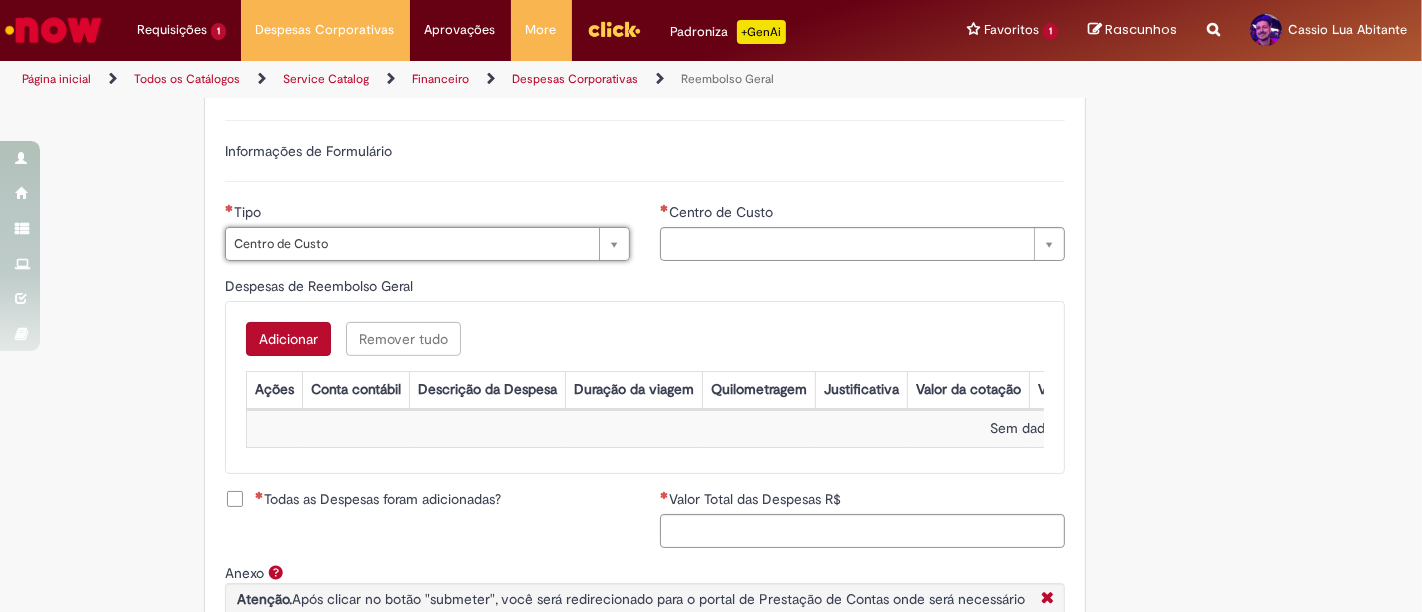 type on "**********" 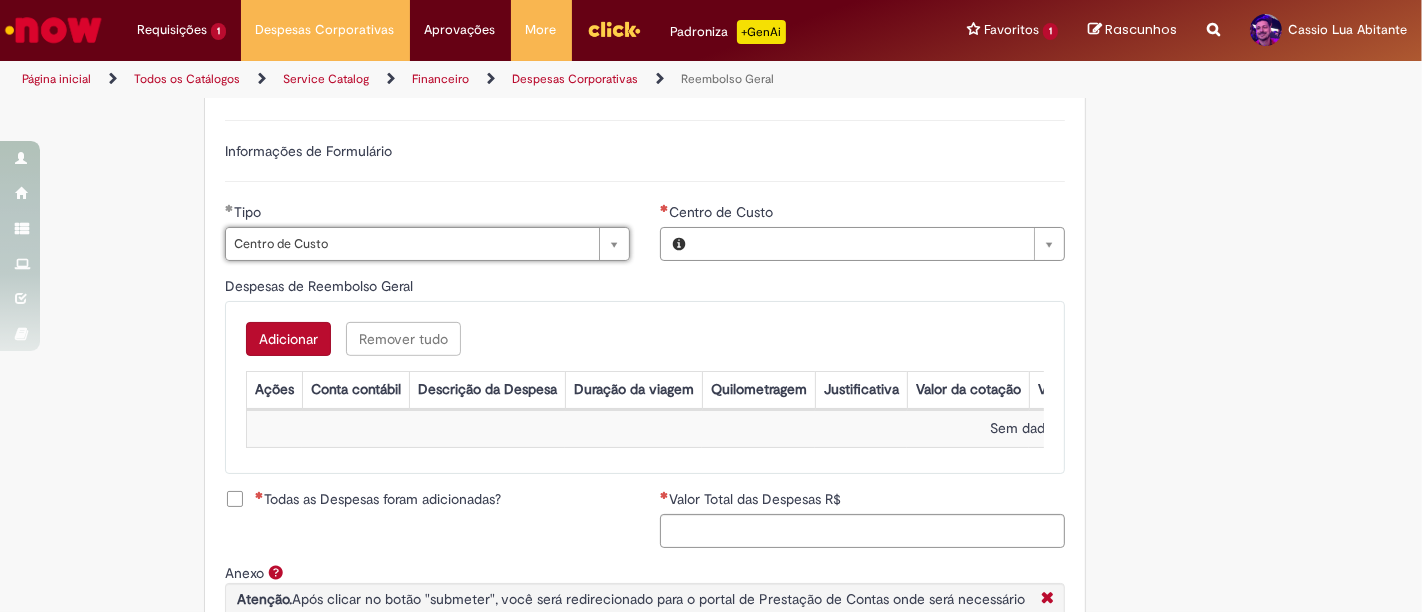 type on "**********" 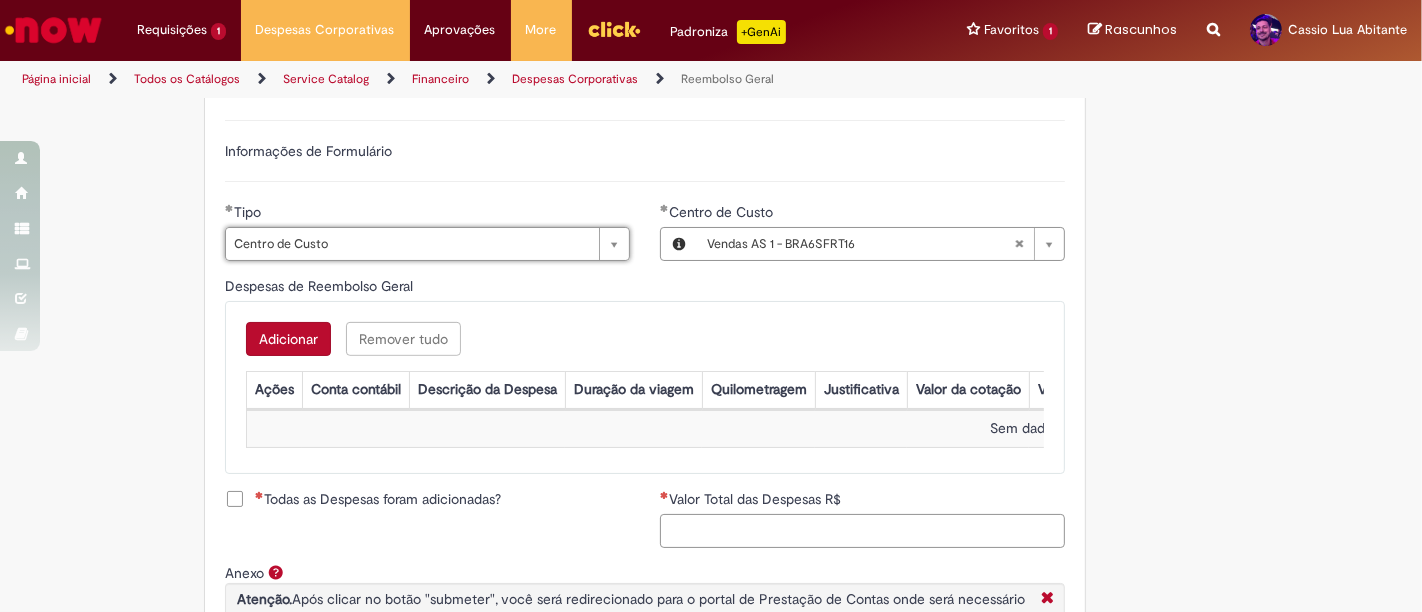 click on "Valor Total das Despesas R$" at bounding box center [862, 531] 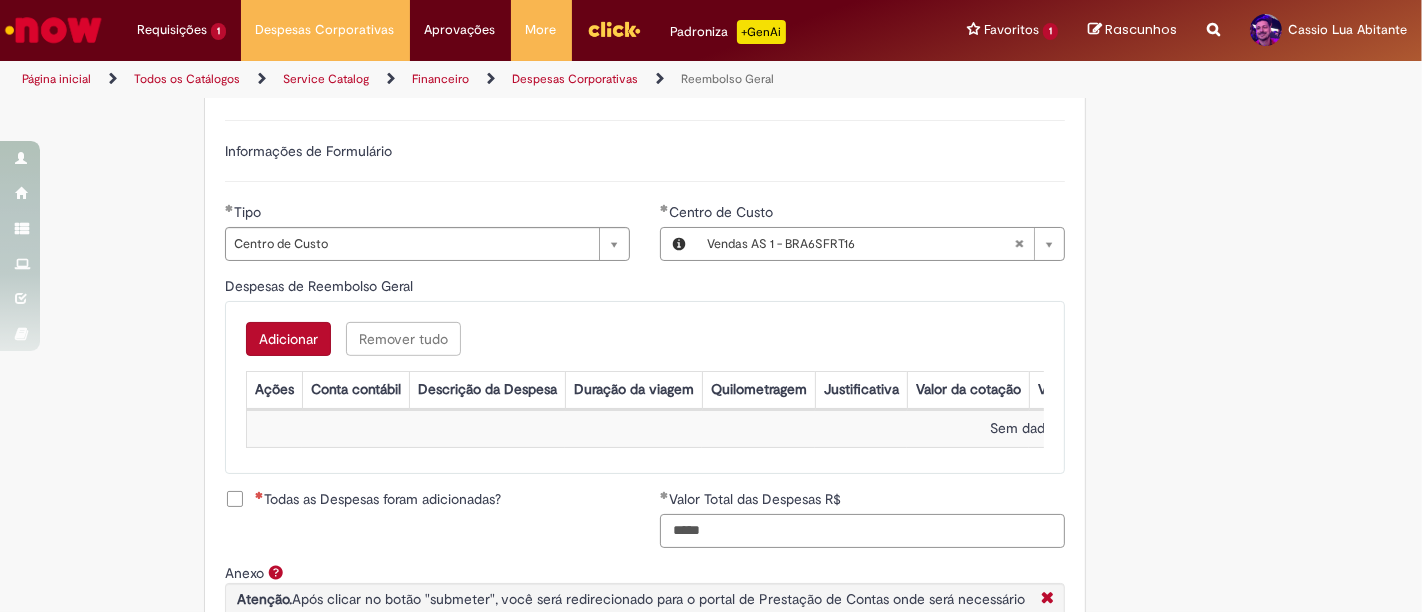 type on "*****" 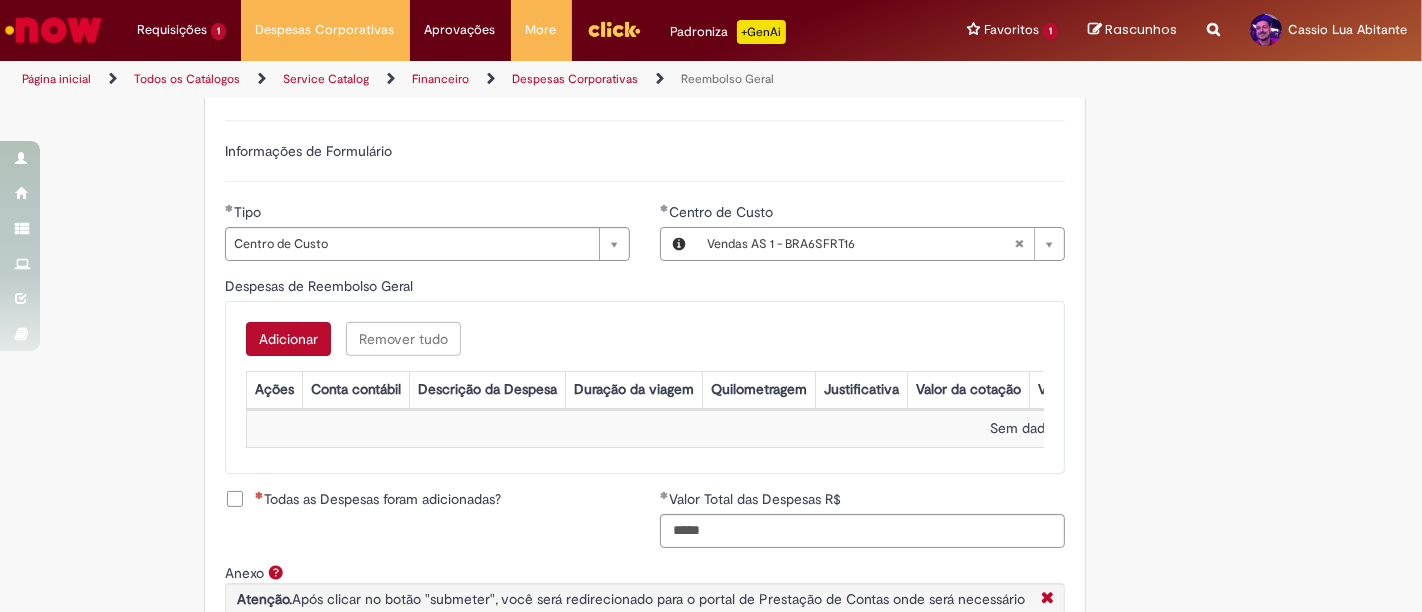 click on "Todas as Despesas foram adicionadas?" at bounding box center [378, 499] 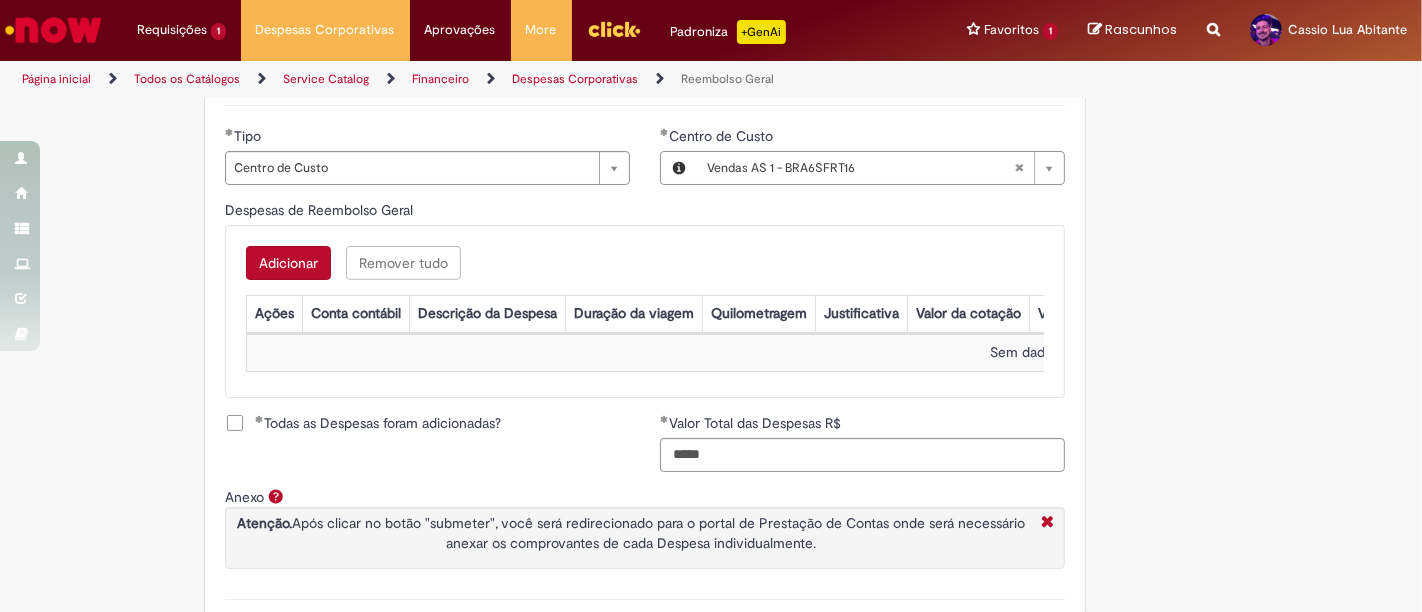scroll, scrollTop: 777, scrollLeft: 0, axis: vertical 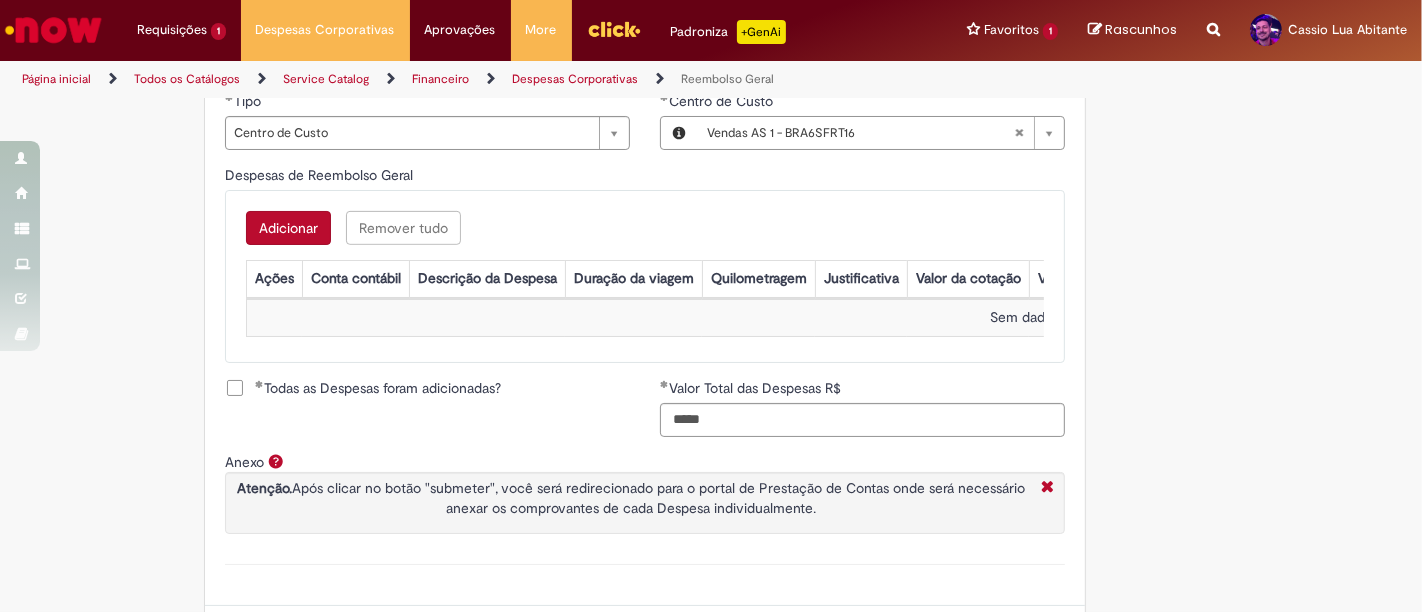 click on "Adicionar" at bounding box center (288, 228) 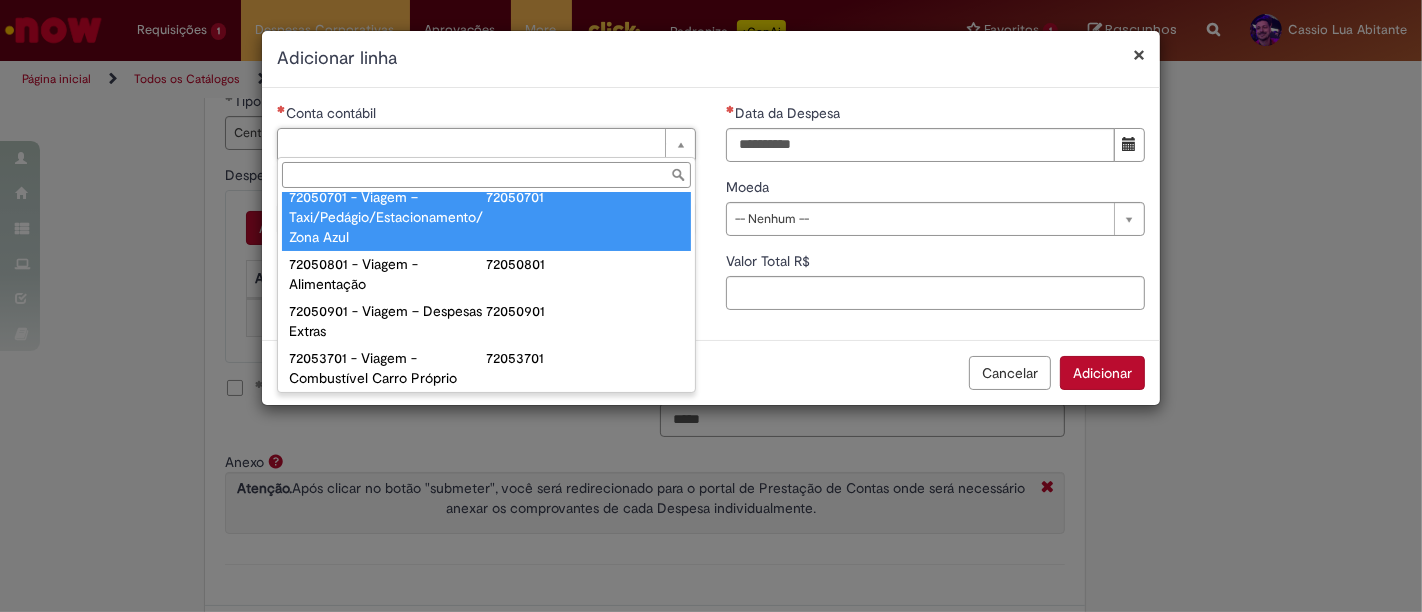 scroll, scrollTop: 1222, scrollLeft: 0, axis: vertical 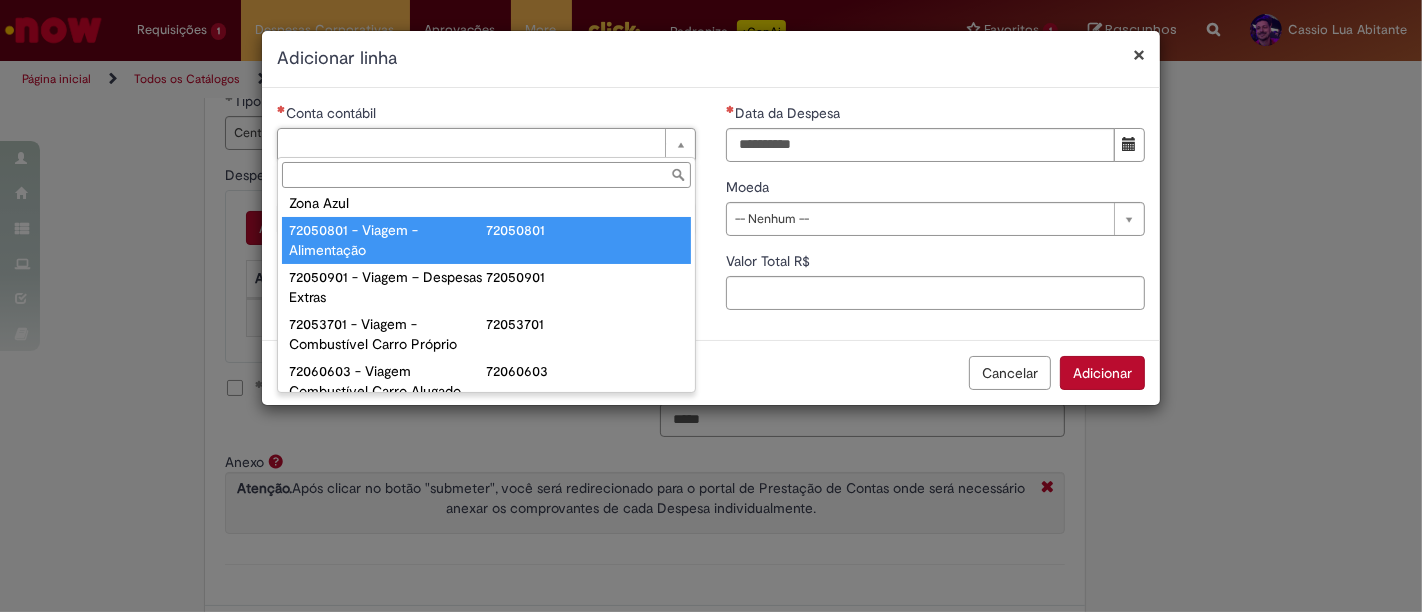 type on "**********" 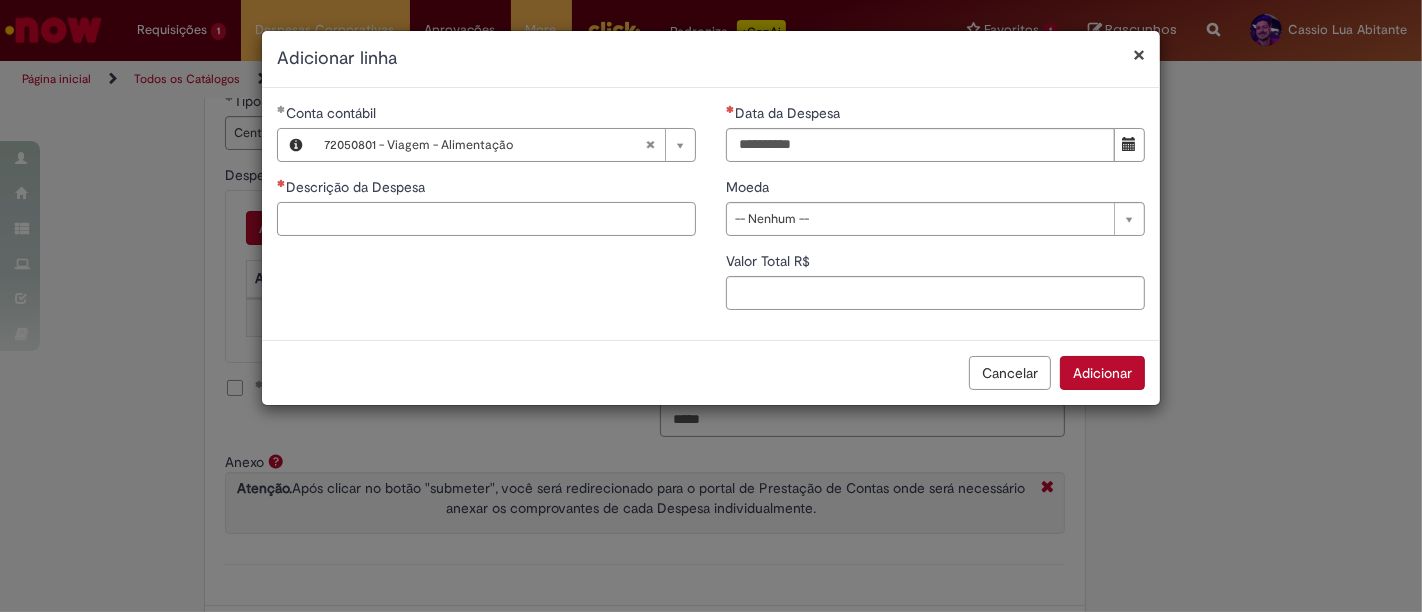click on "Descrição da Despesa" at bounding box center [486, 219] 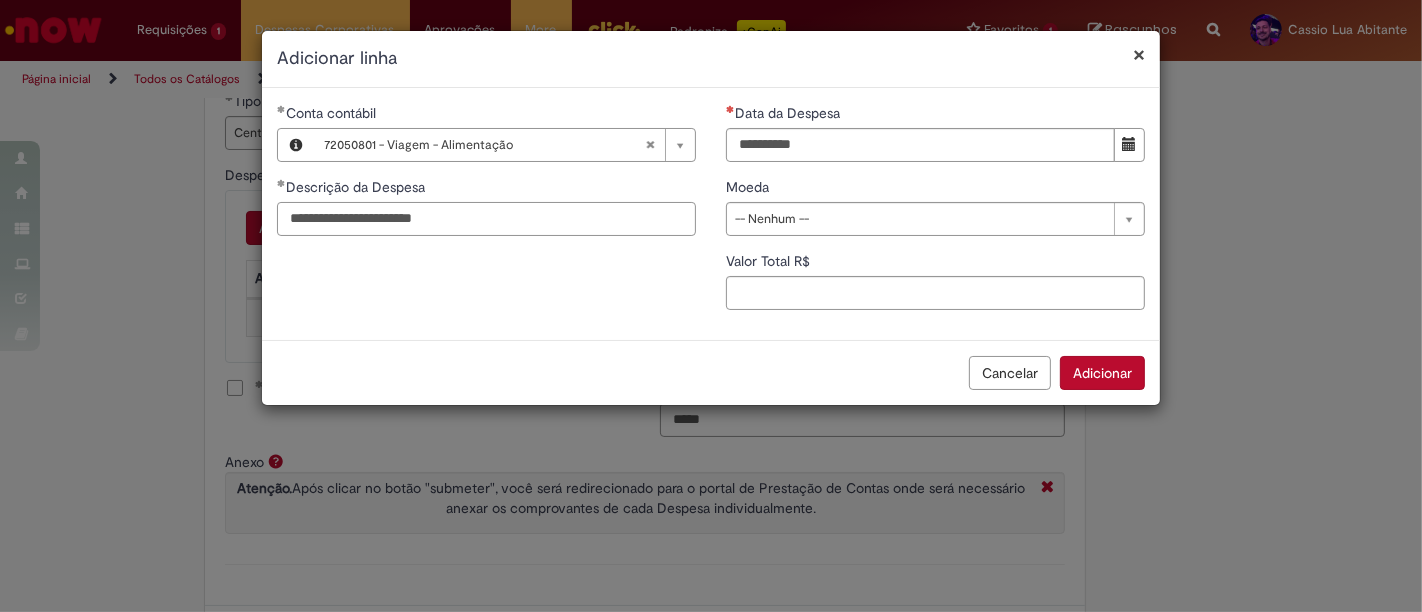 type on "**********" 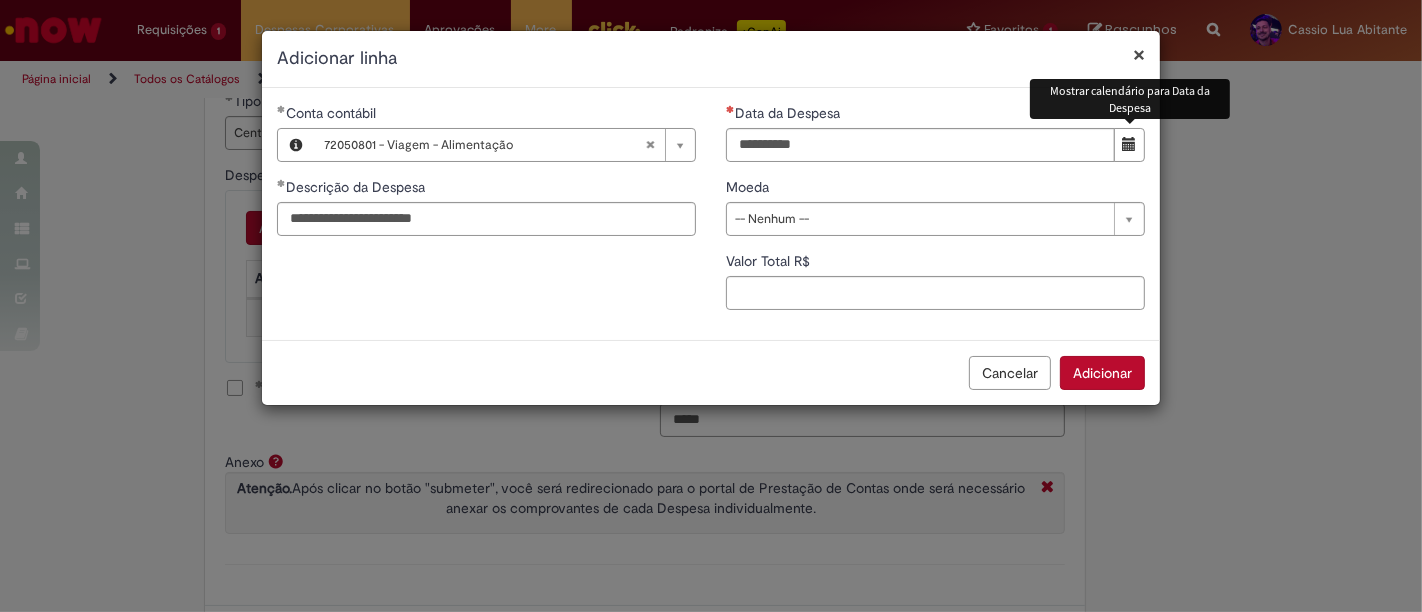 click at bounding box center [1130, 144] 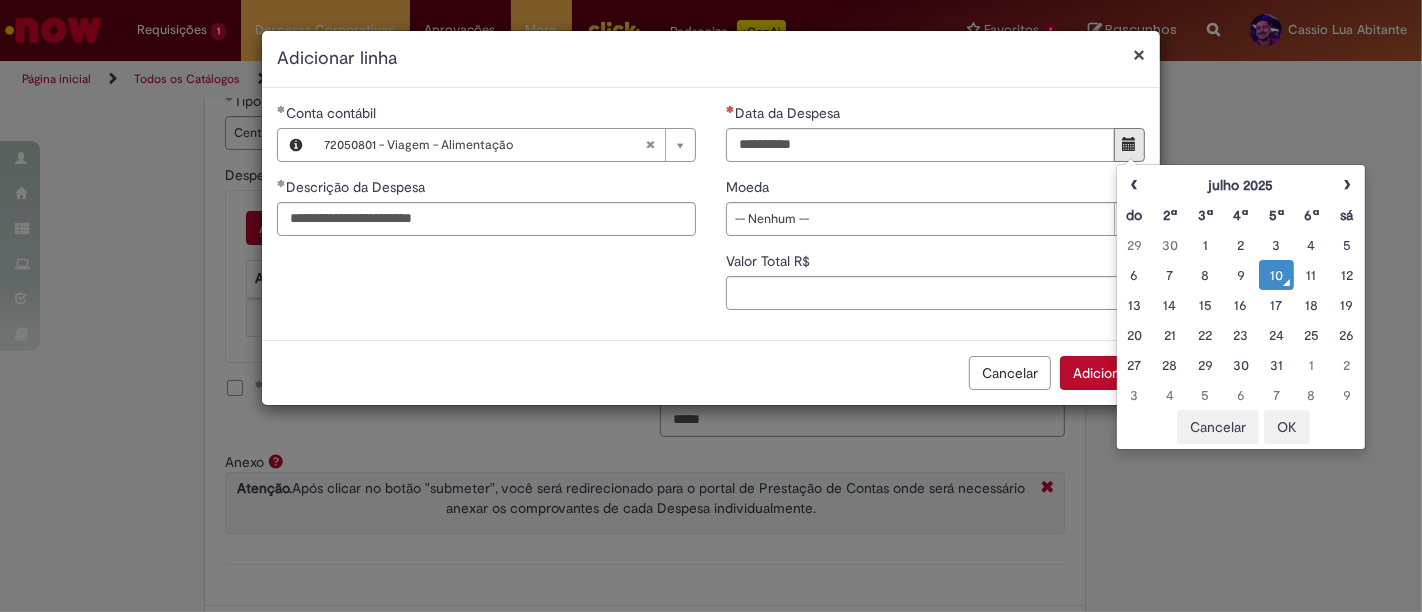 click on "10" at bounding box center [1276, 275] 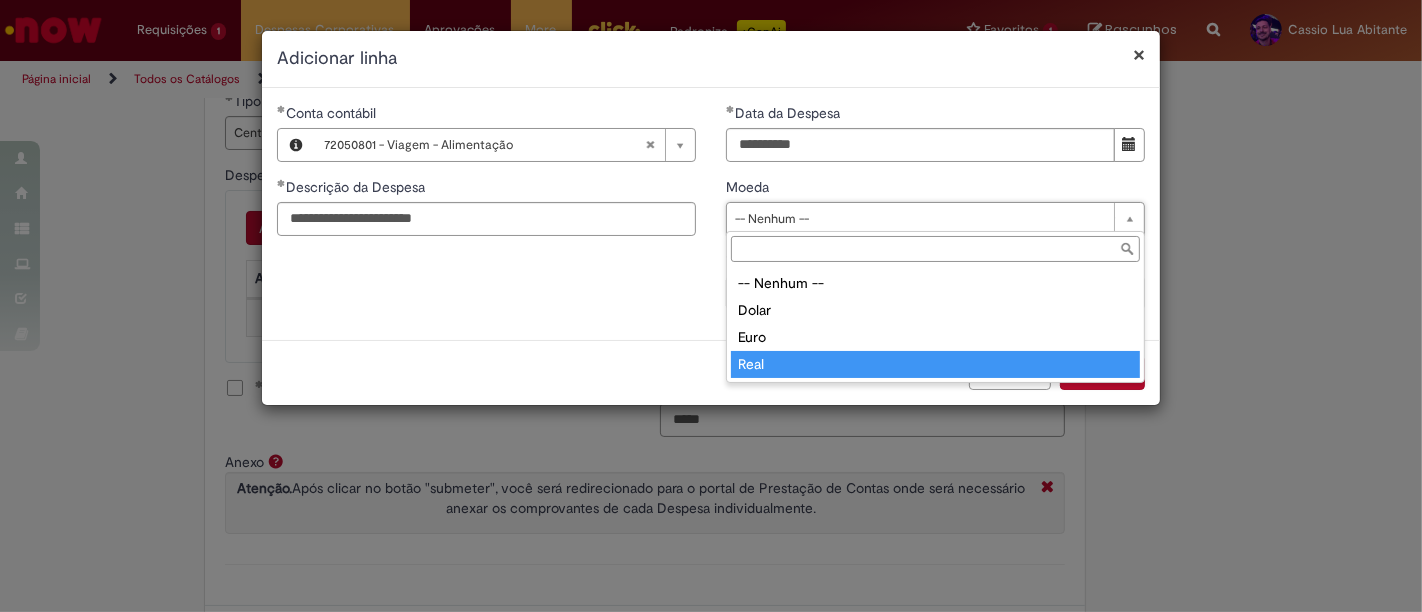 type on "****" 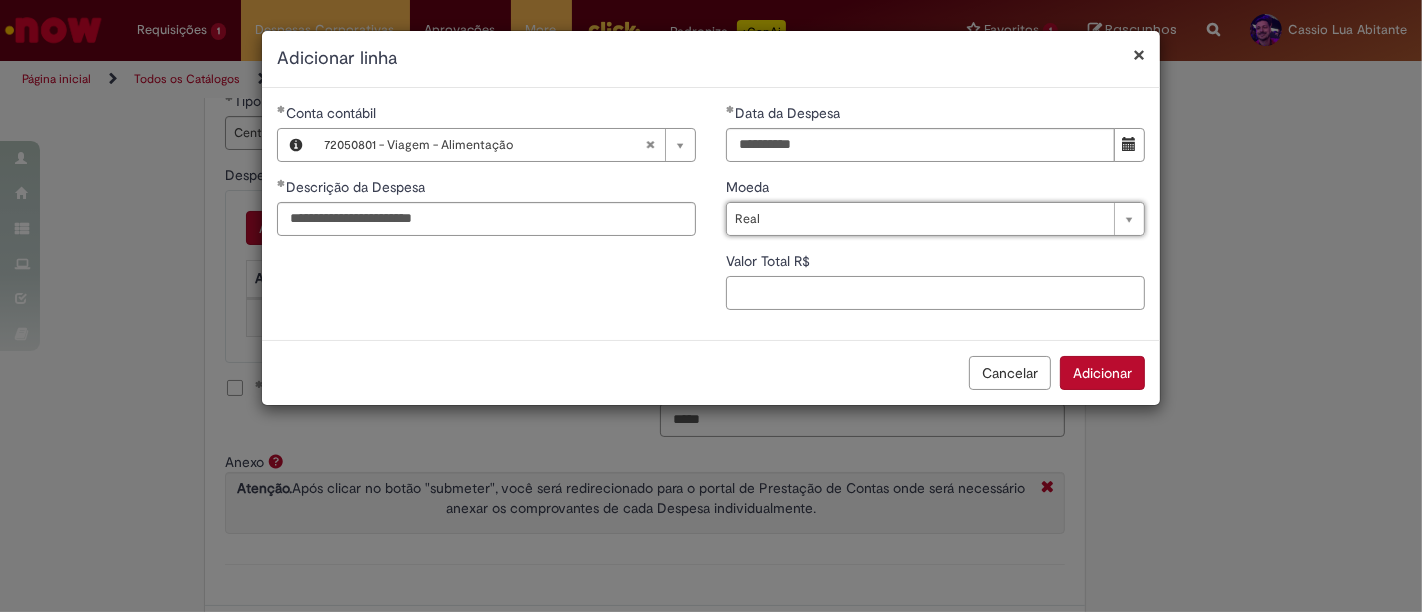 click on "Valor Total R$" at bounding box center [935, 293] 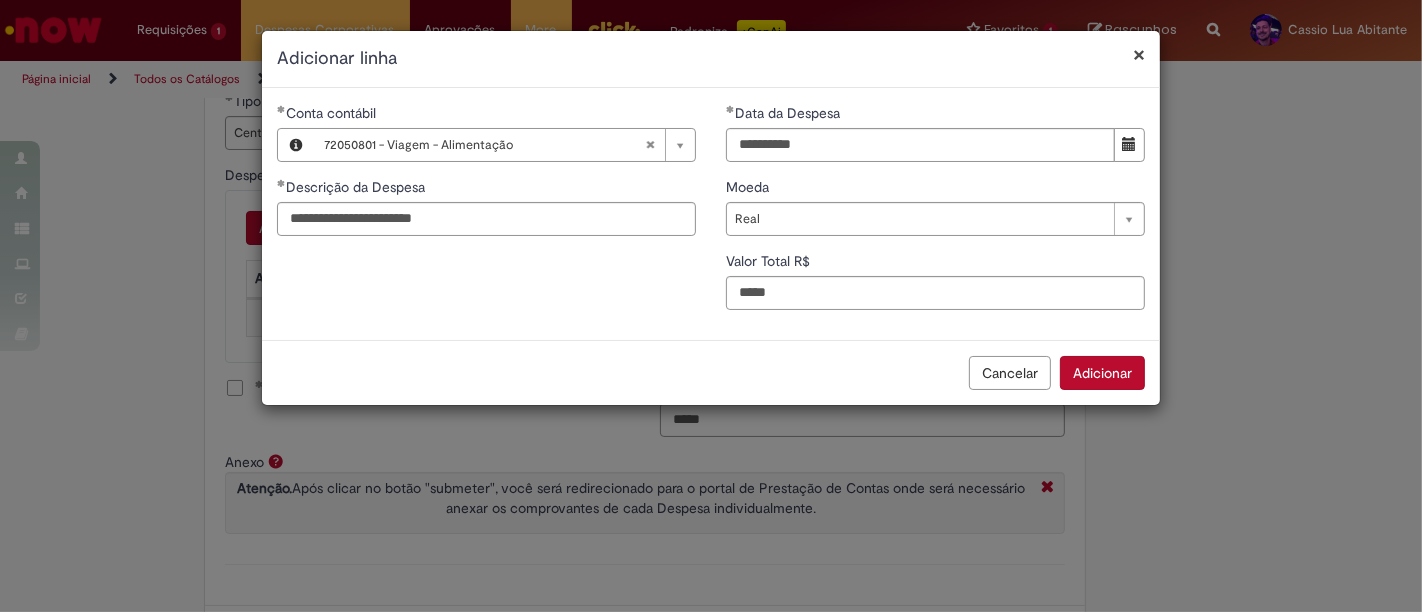 click on "Adicionar" at bounding box center [1102, 373] 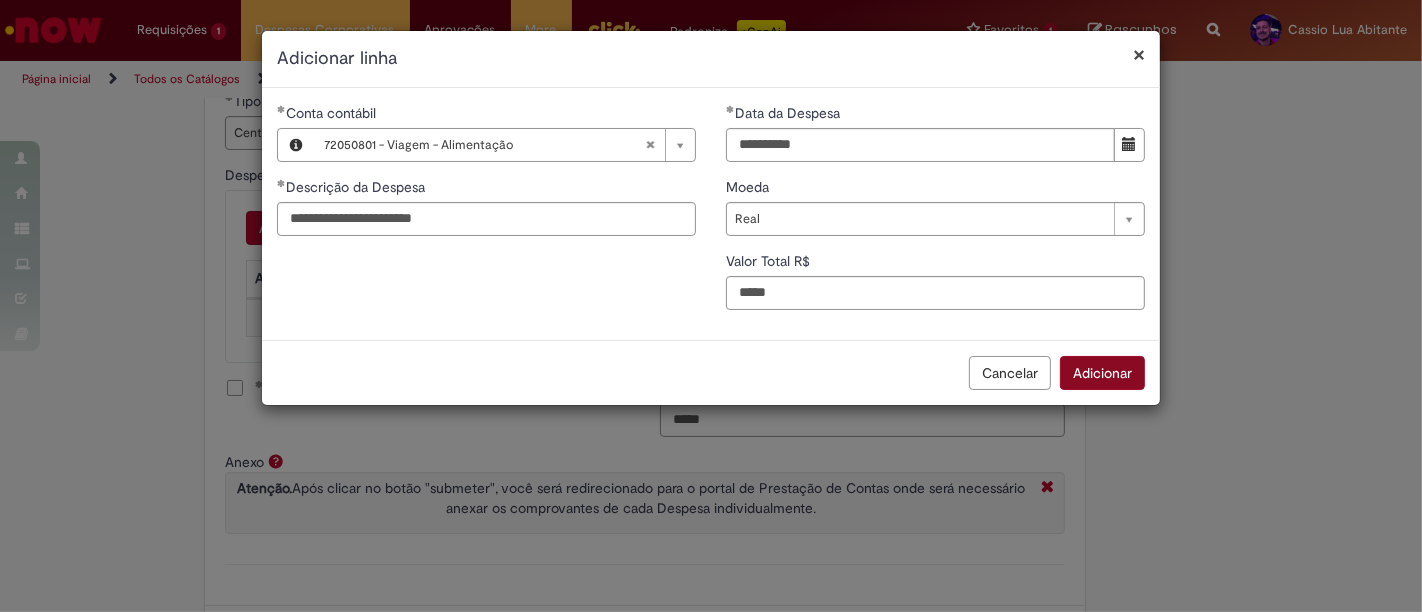 type on "**" 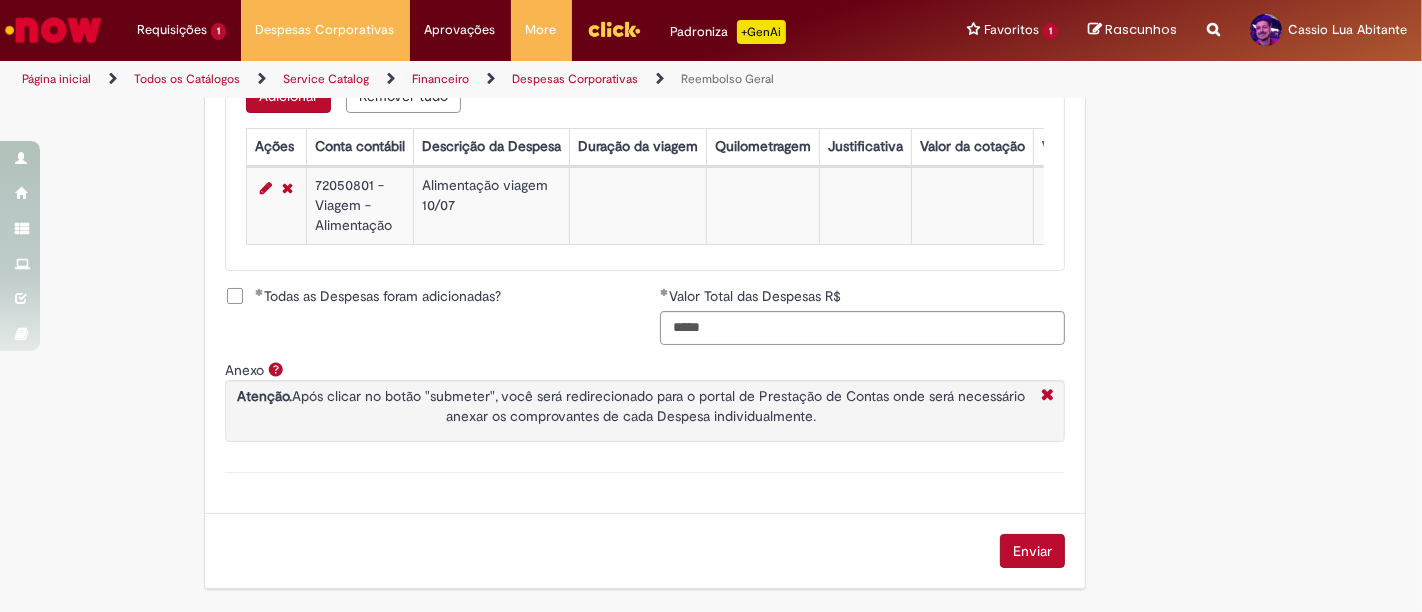 scroll, scrollTop: 918, scrollLeft: 0, axis: vertical 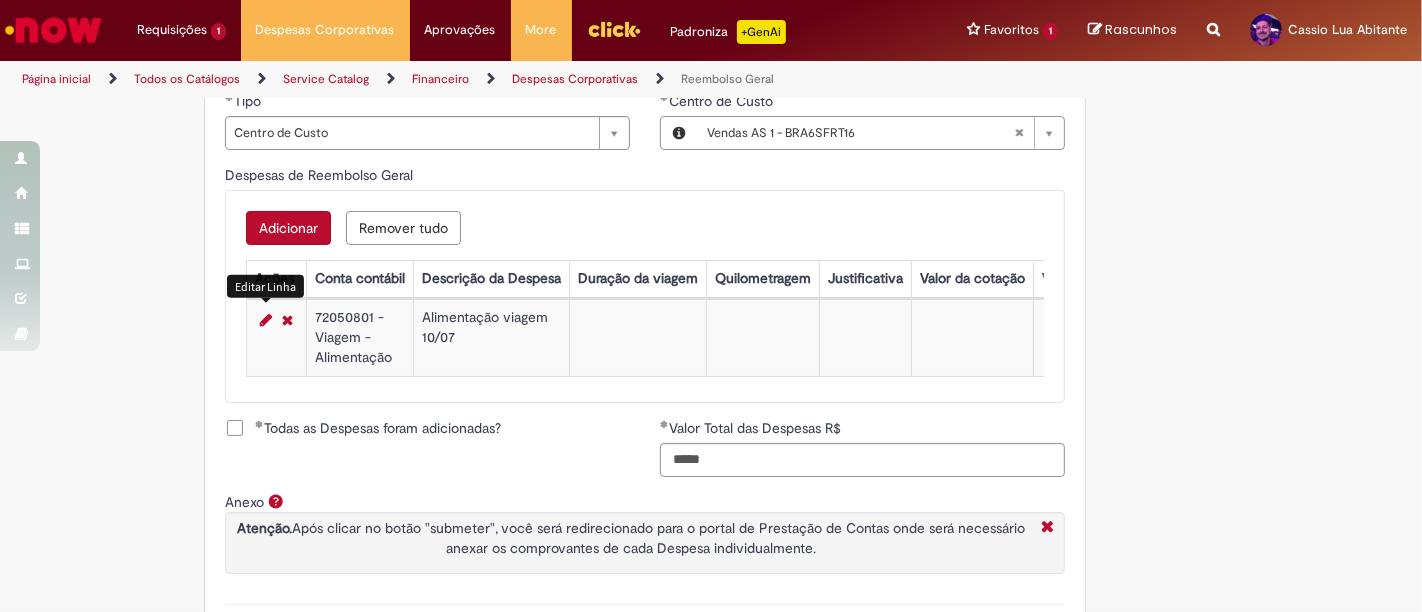 click at bounding box center [266, 320] 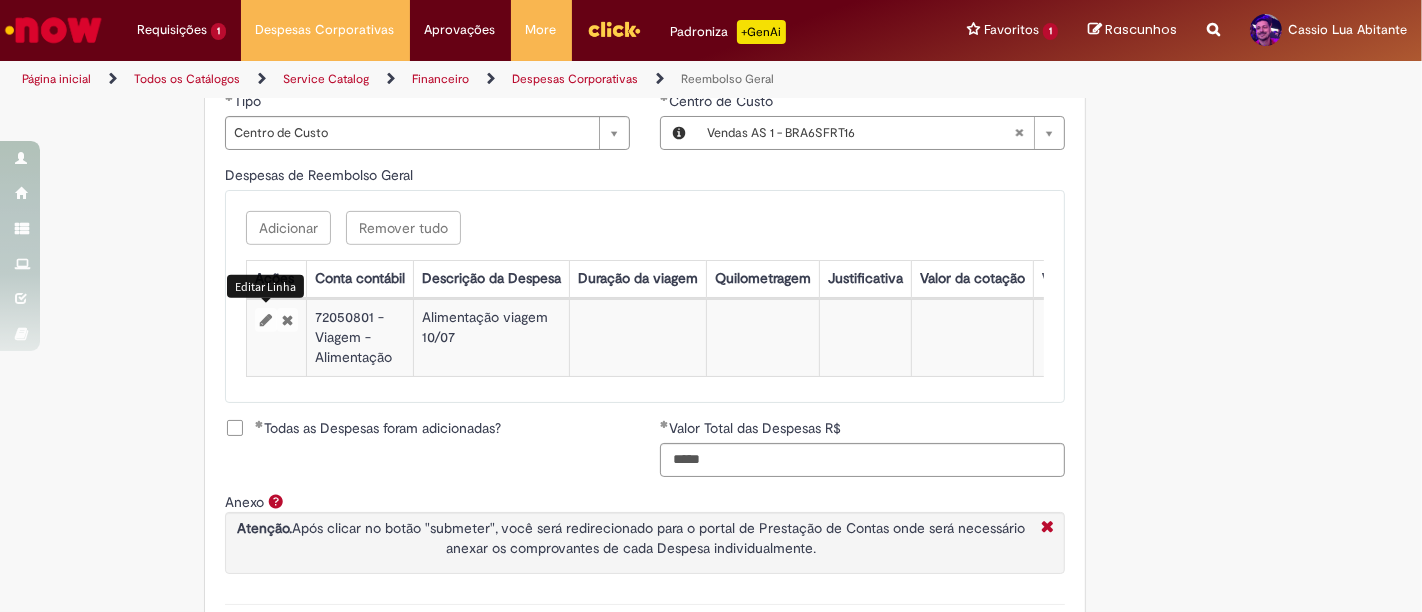 select on "****" 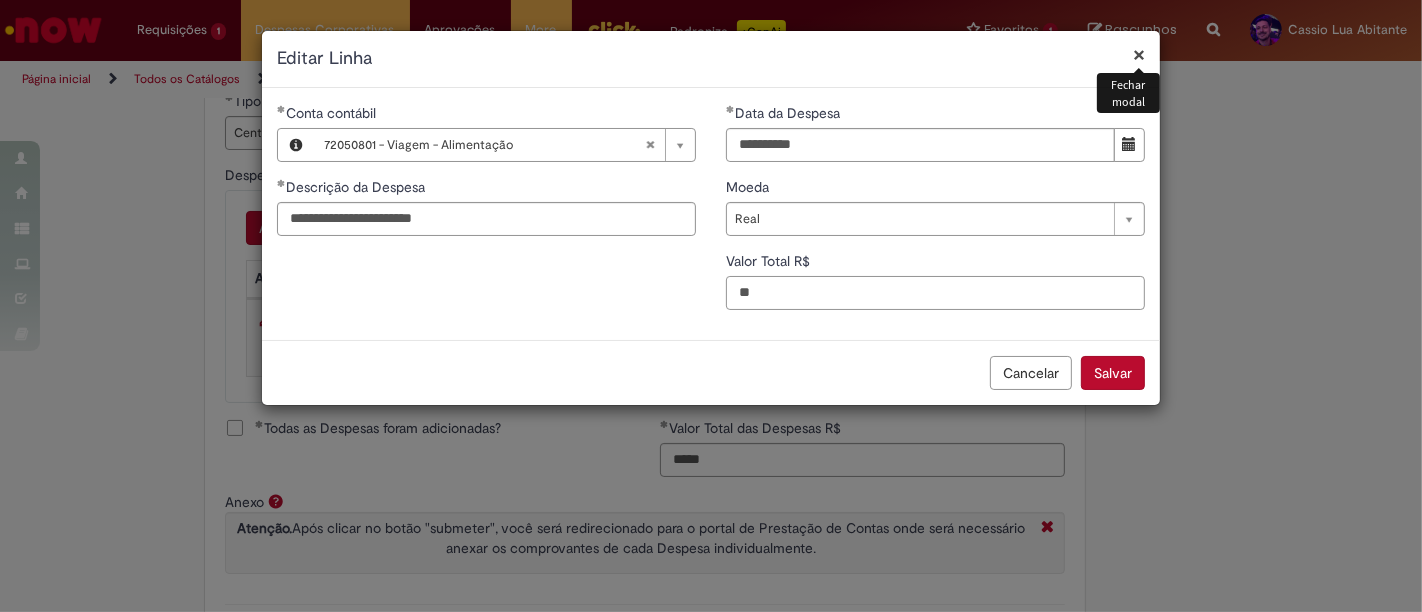click on "**" at bounding box center [935, 293] 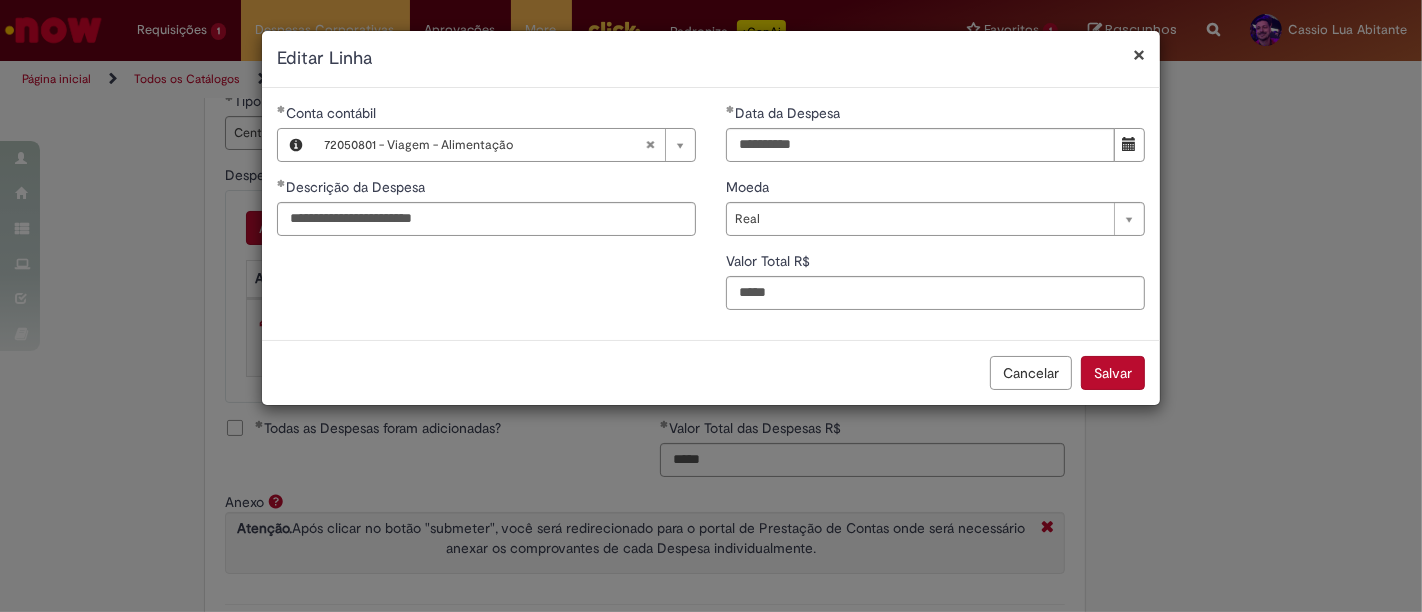type on "**" 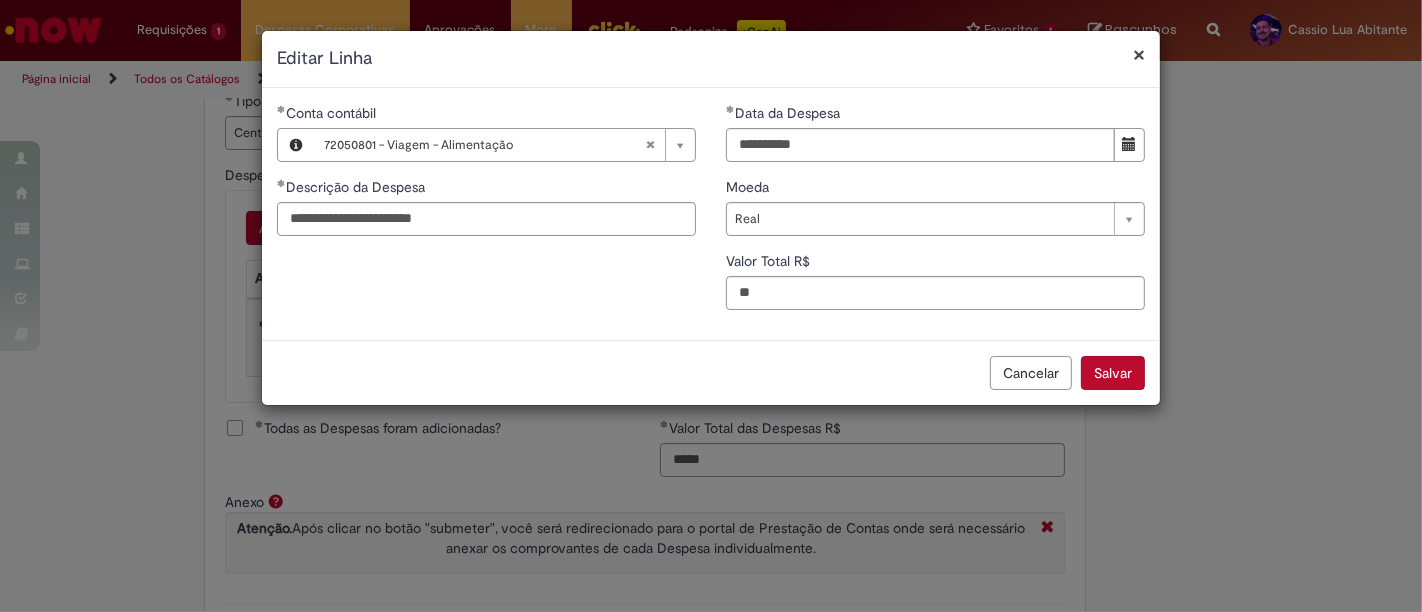 click on "Salvar" at bounding box center (1113, 373) 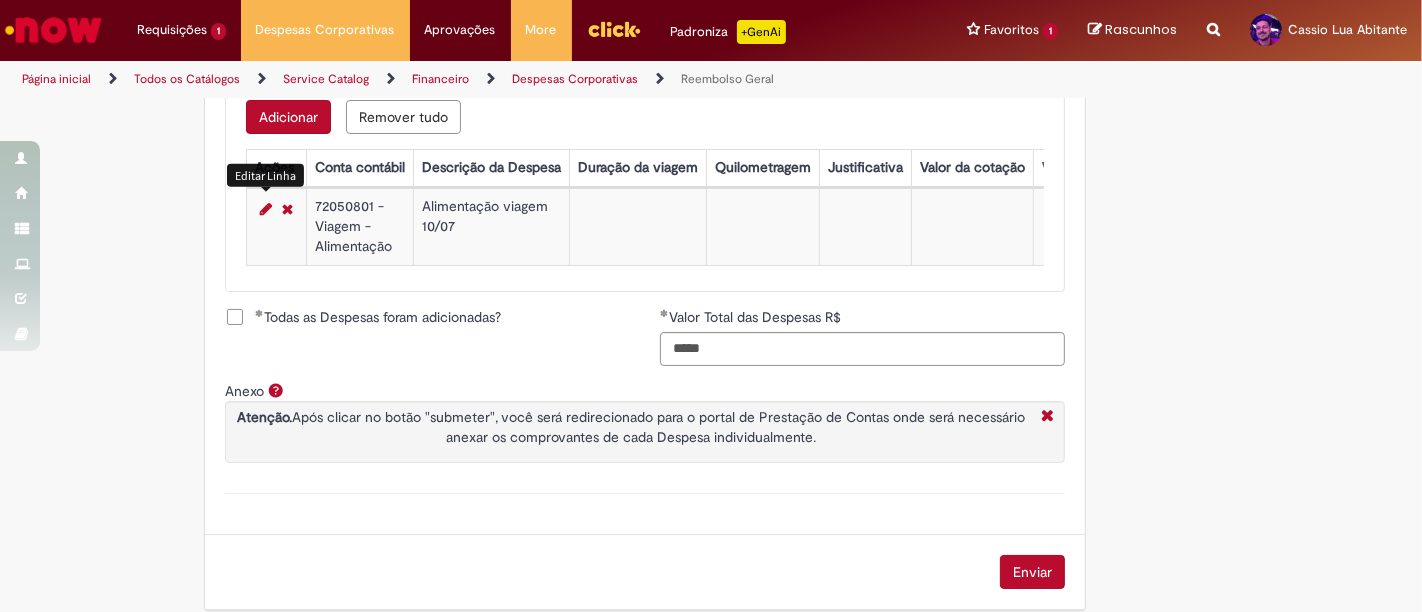 scroll, scrollTop: 918, scrollLeft: 0, axis: vertical 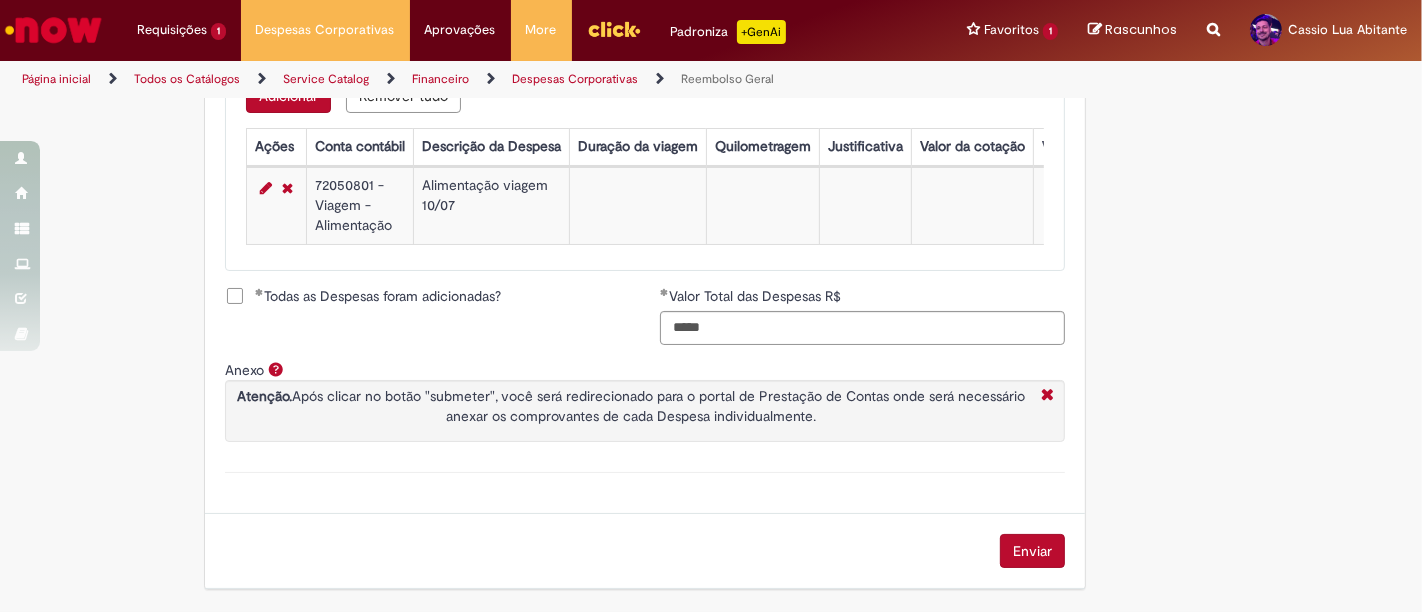 click on "Enviar" at bounding box center [1032, 551] 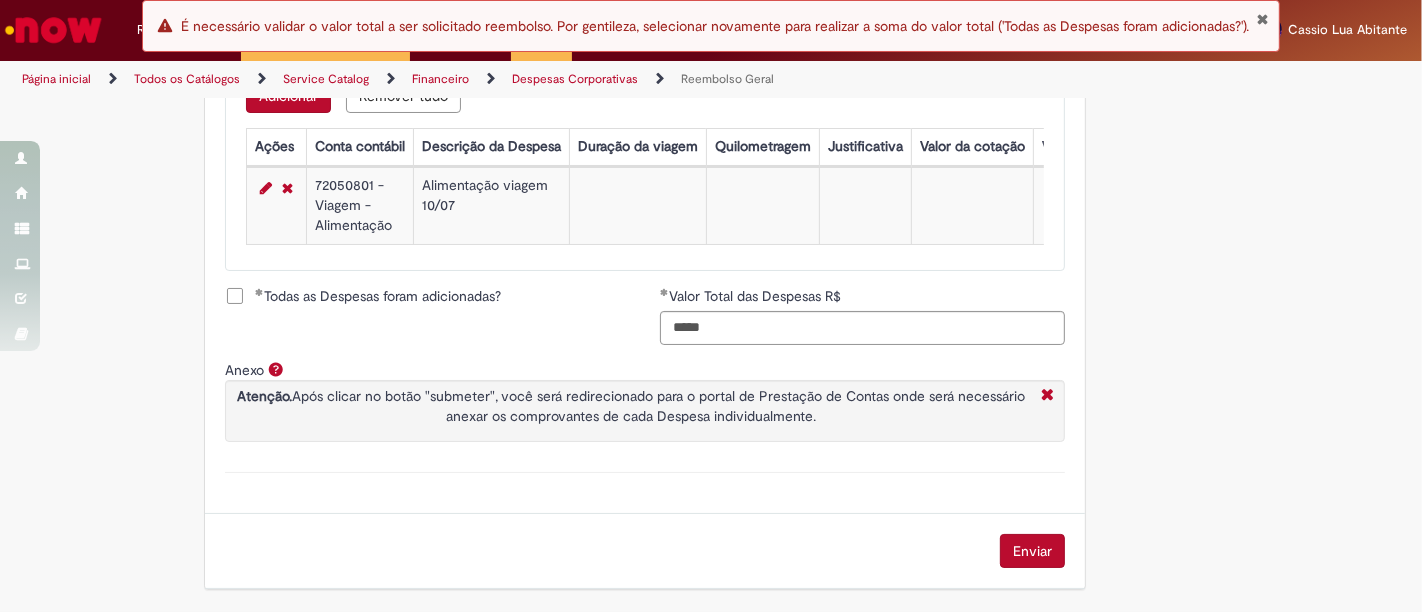 click on "Todas as Despesas foram adicionadas?" at bounding box center (378, 296) 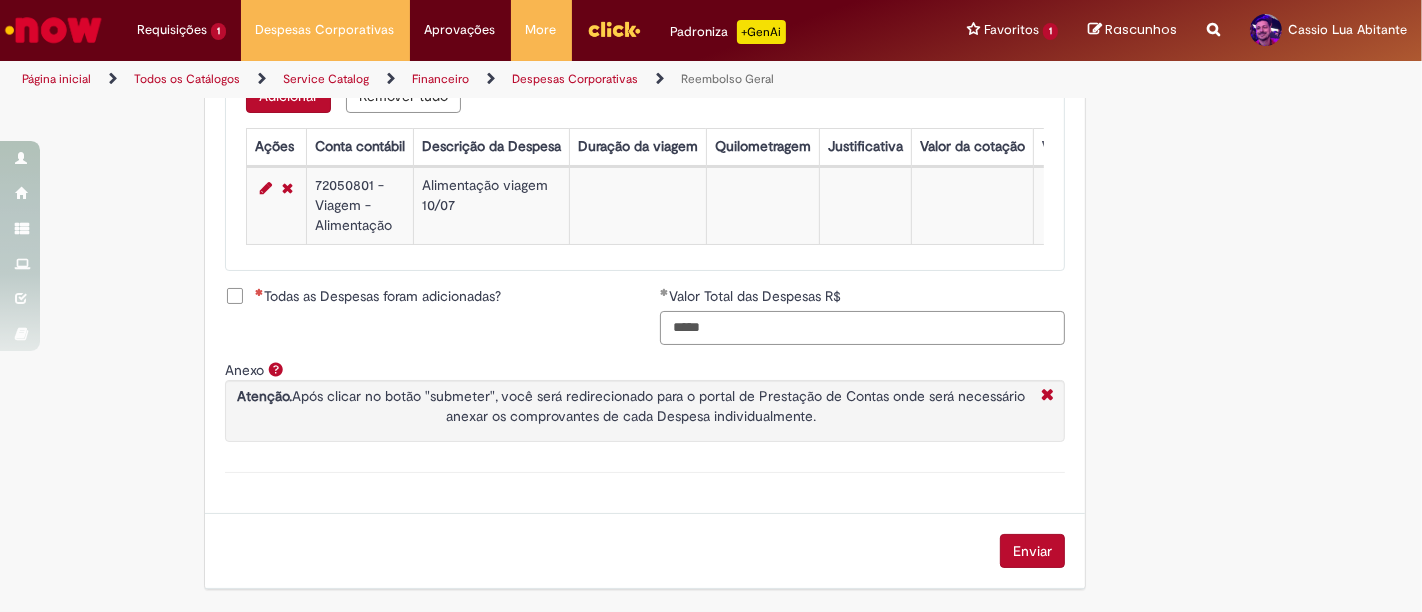 drag, startPoint x: 746, startPoint y: 332, endPoint x: 585, endPoint y: 335, distance: 161.02795 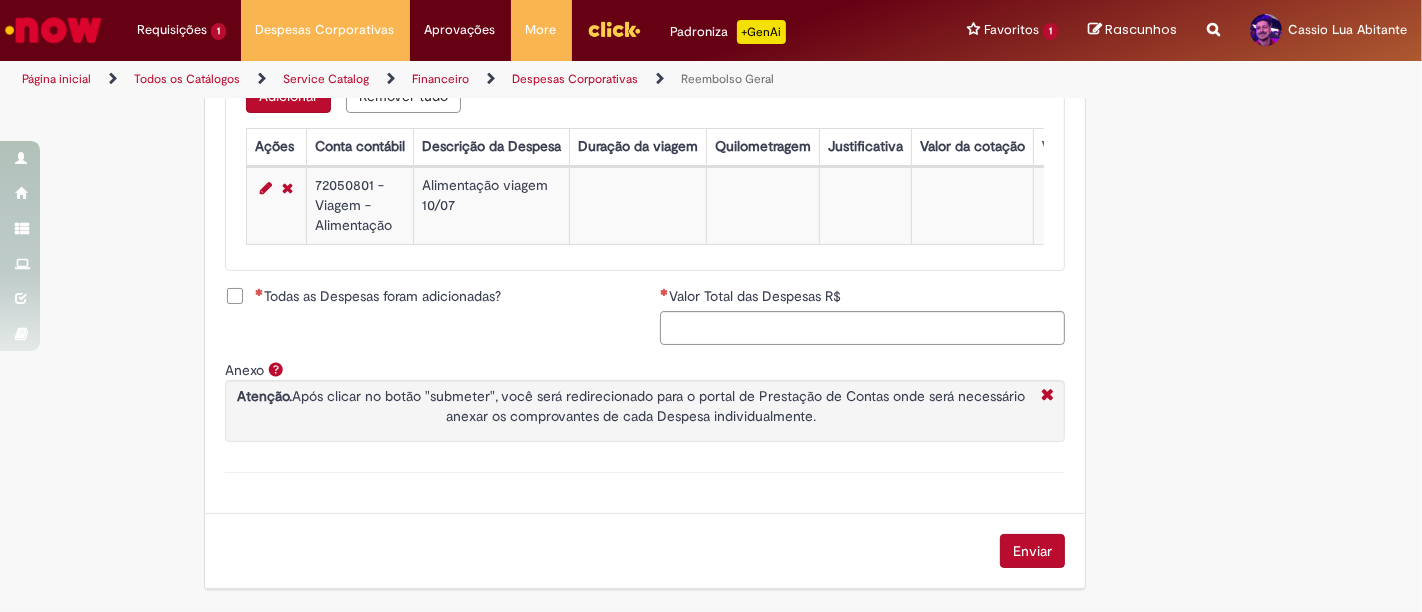 click on "Todas as Despesas foram adicionadas?" at bounding box center [378, 296] 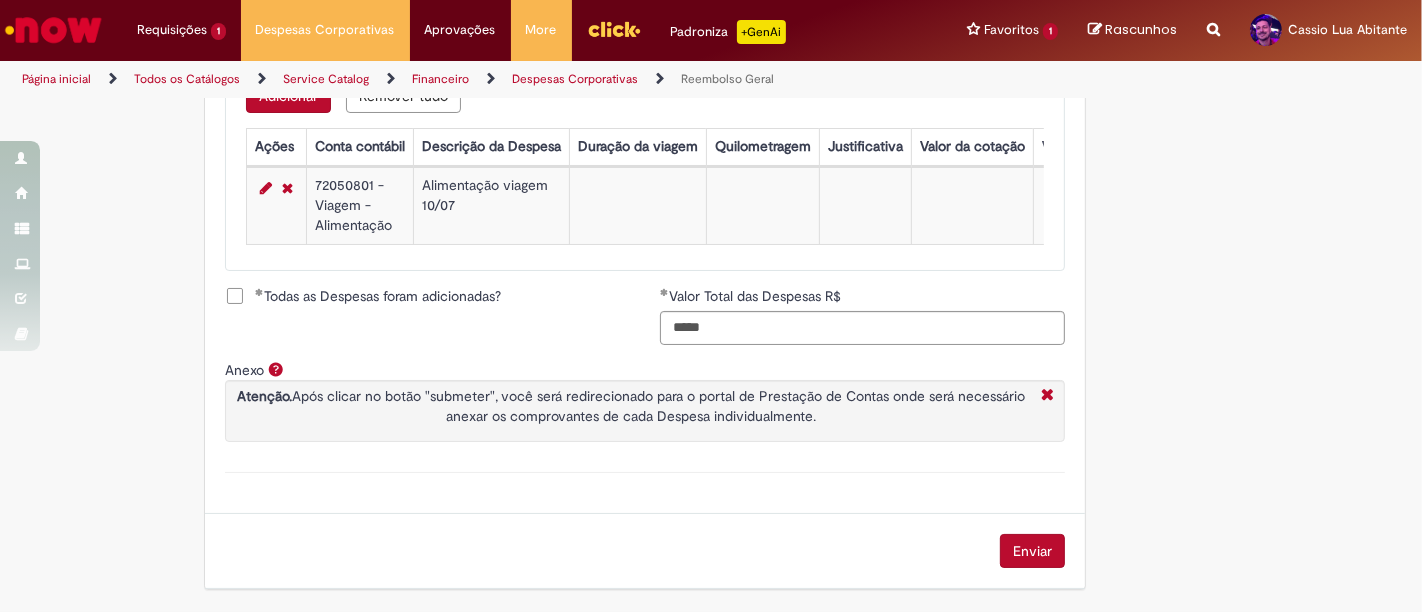 click on "Enviar" at bounding box center [1032, 551] 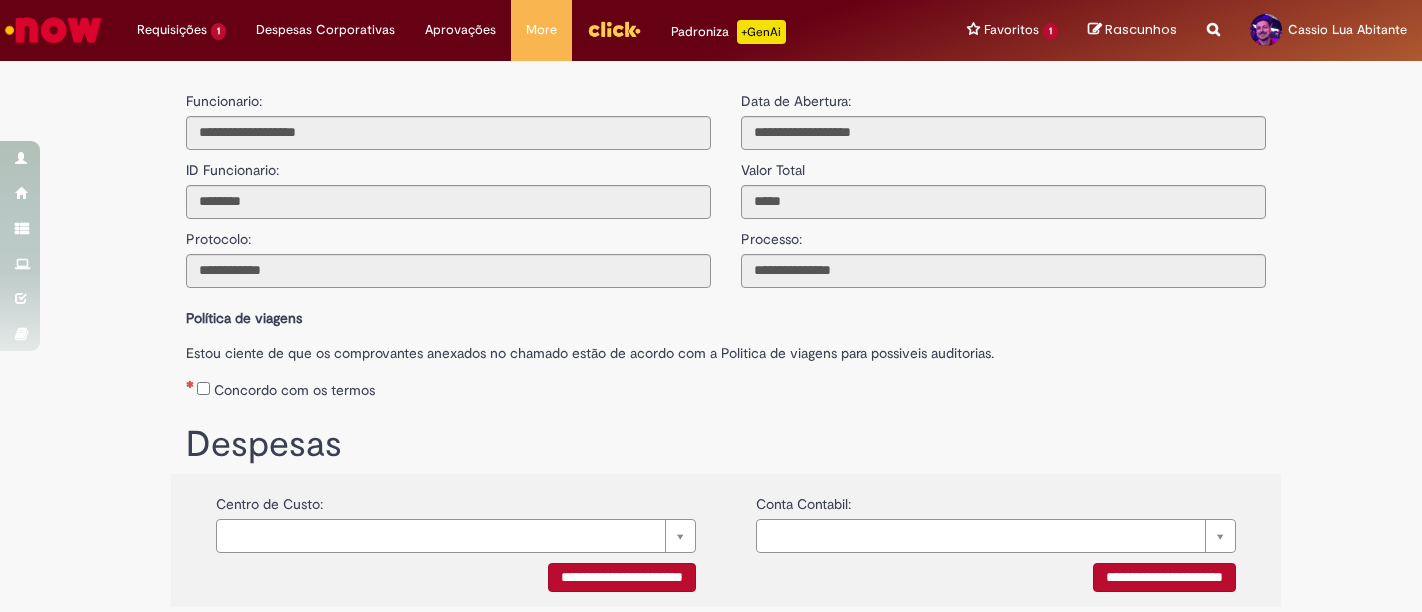 scroll, scrollTop: 0, scrollLeft: 0, axis: both 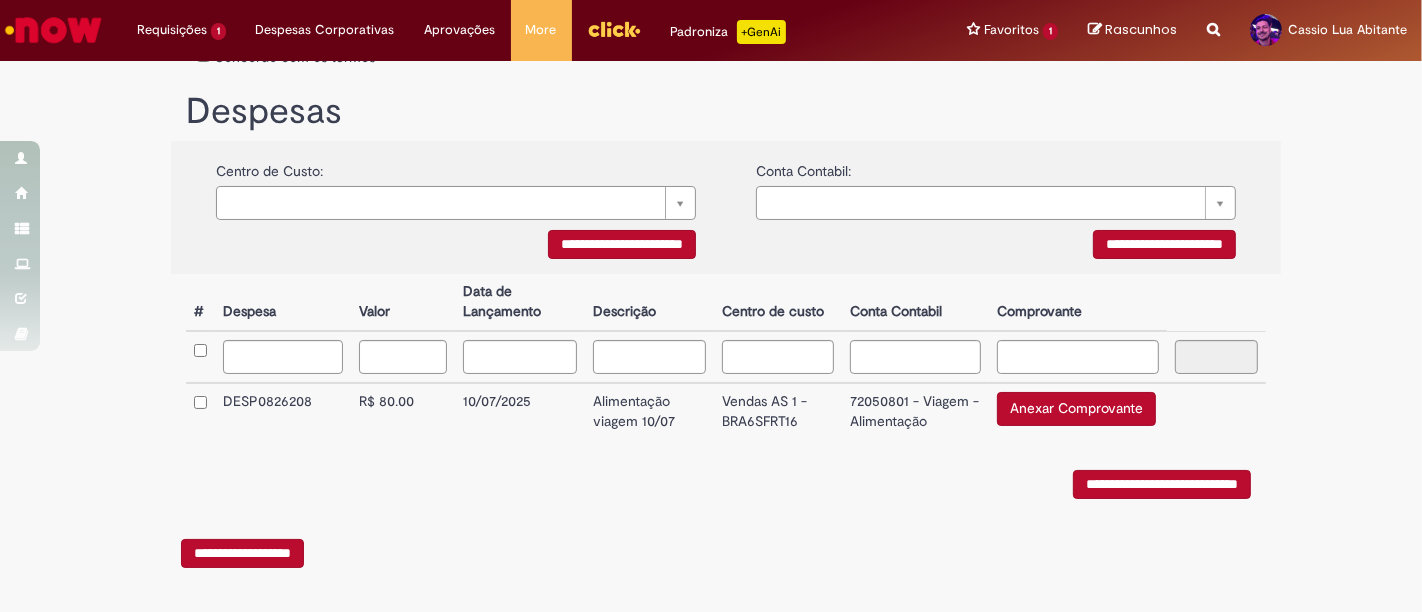 click on "Anexar Comprovante" at bounding box center [1076, 409] 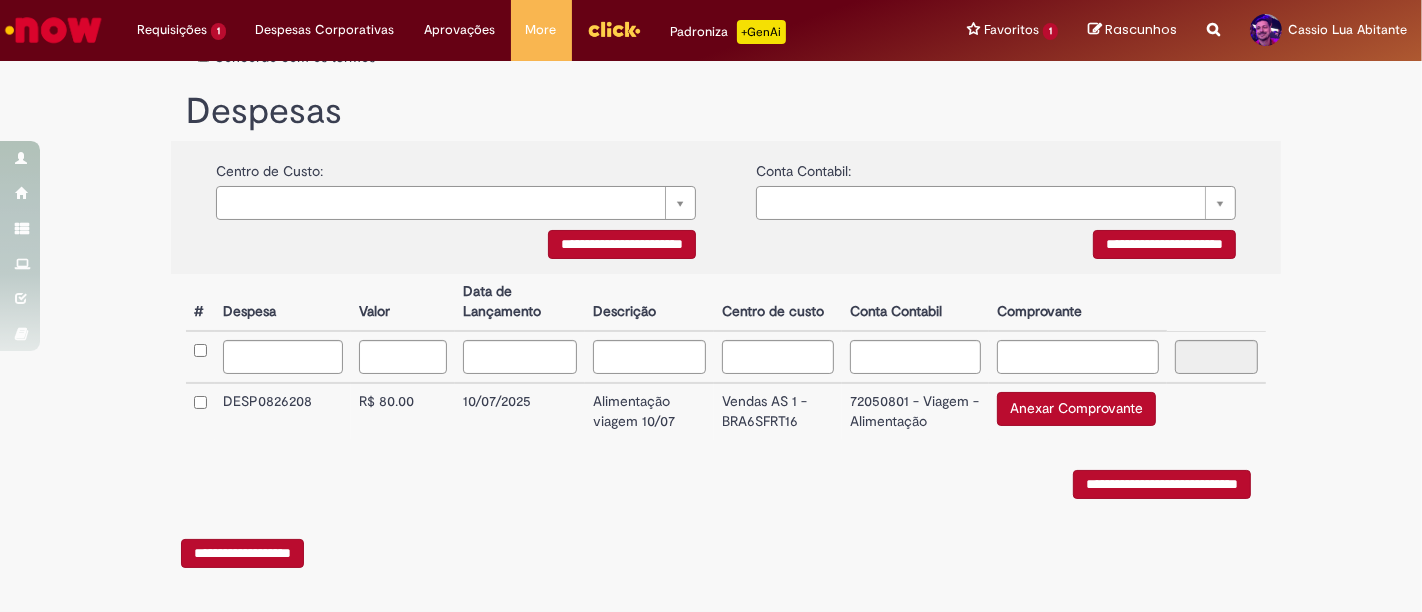 click on "Anexar Comprovante" at bounding box center [1076, 409] 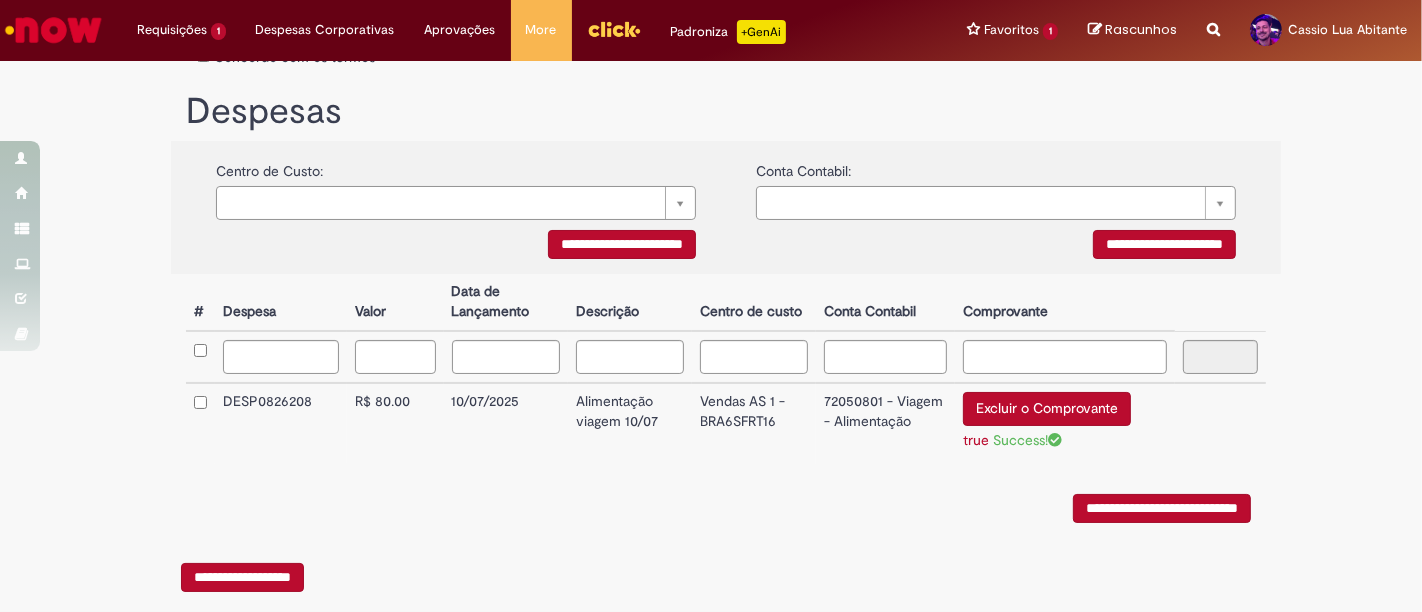 click on "**********" at bounding box center (1162, 508) 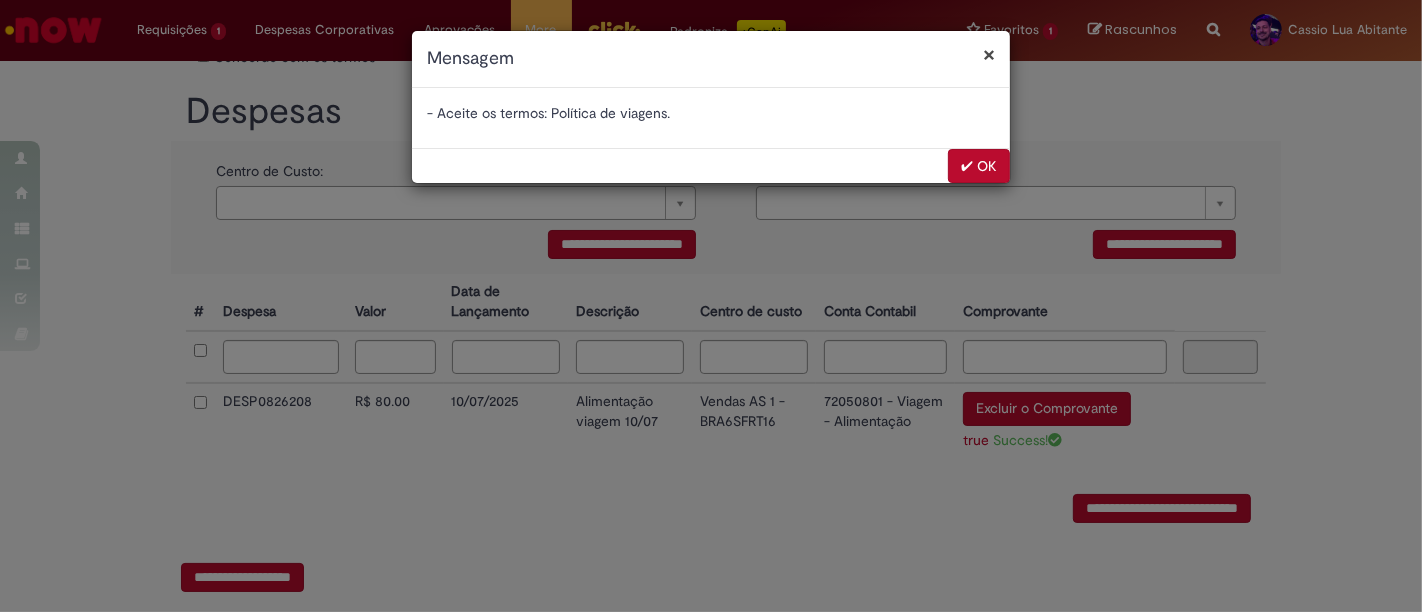 click on "Mensagem" at bounding box center [711, 59] 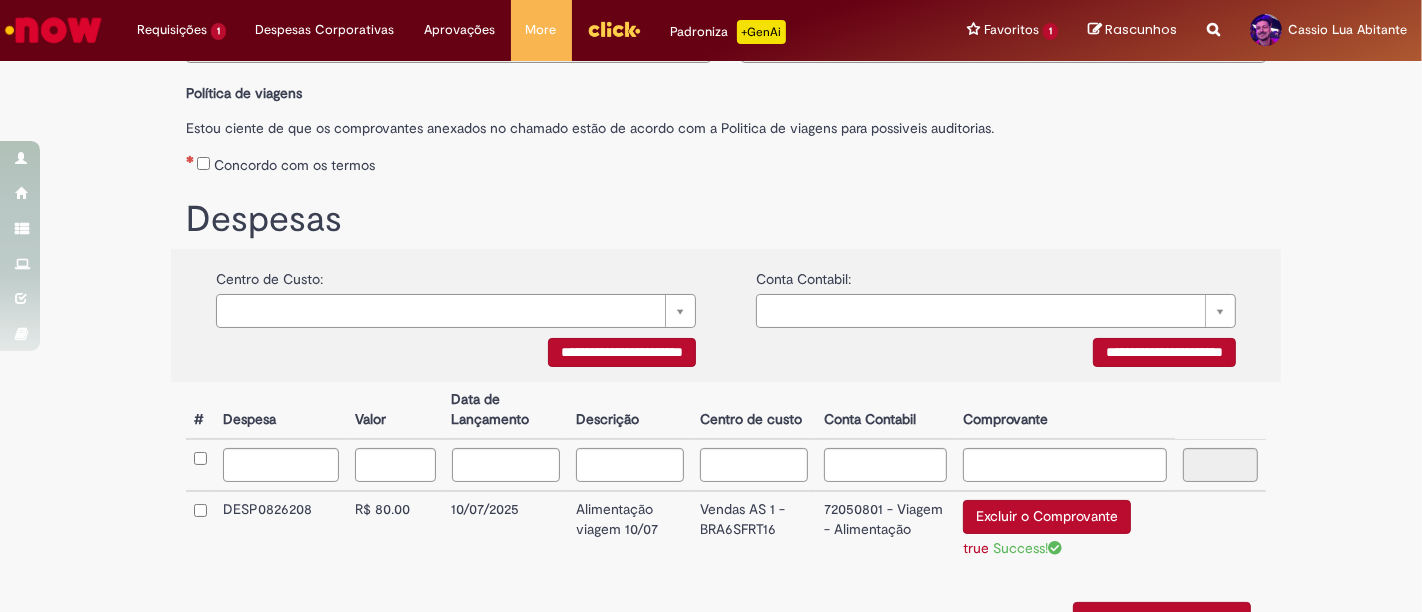 scroll, scrollTop: 111, scrollLeft: 0, axis: vertical 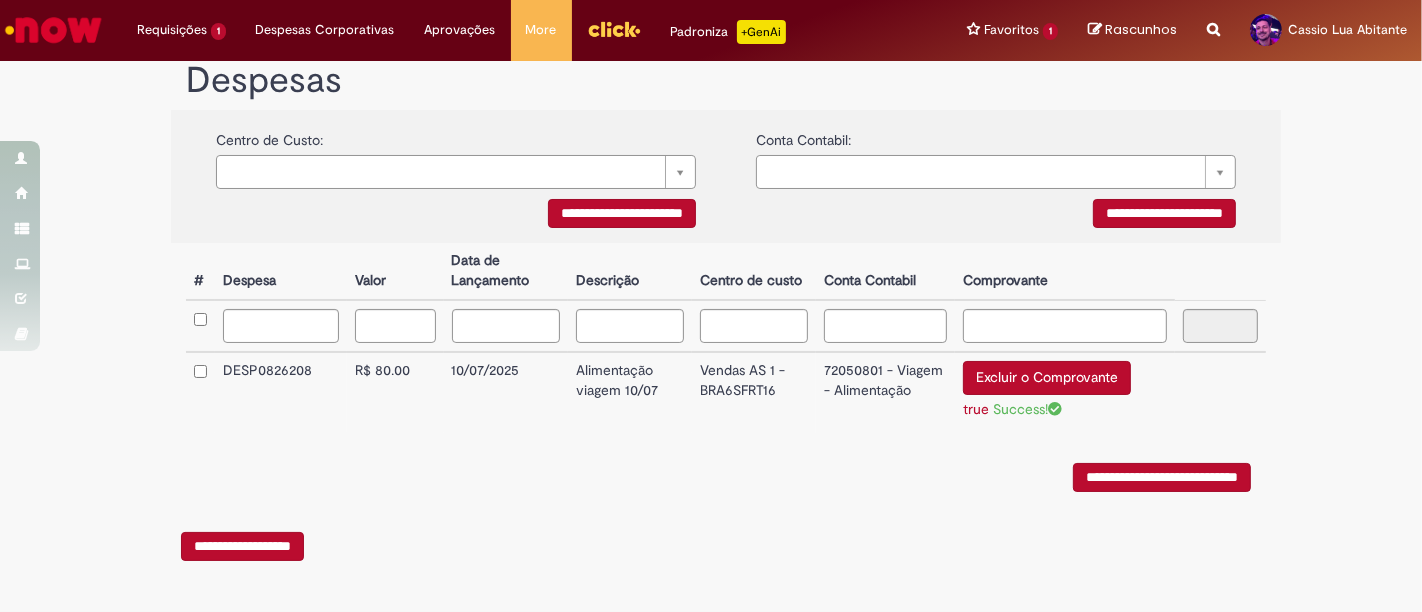 click on "**********" at bounding box center (1162, 477) 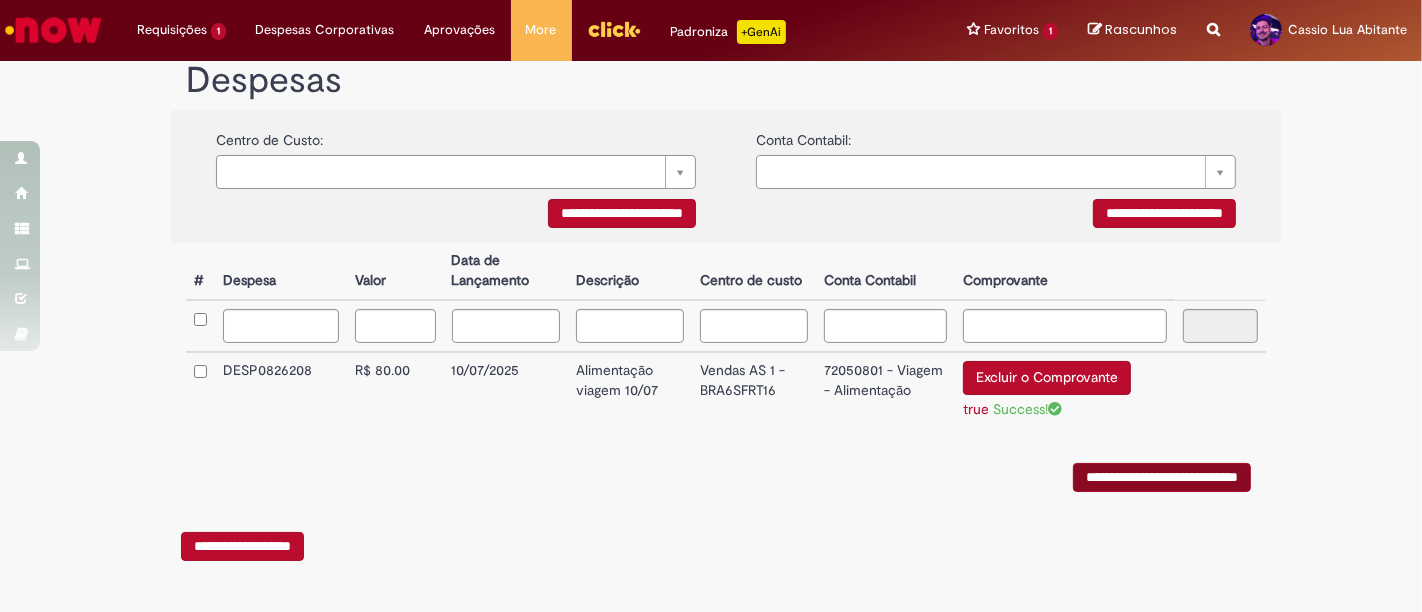 scroll, scrollTop: 0, scrollLeft: 0, axis: both 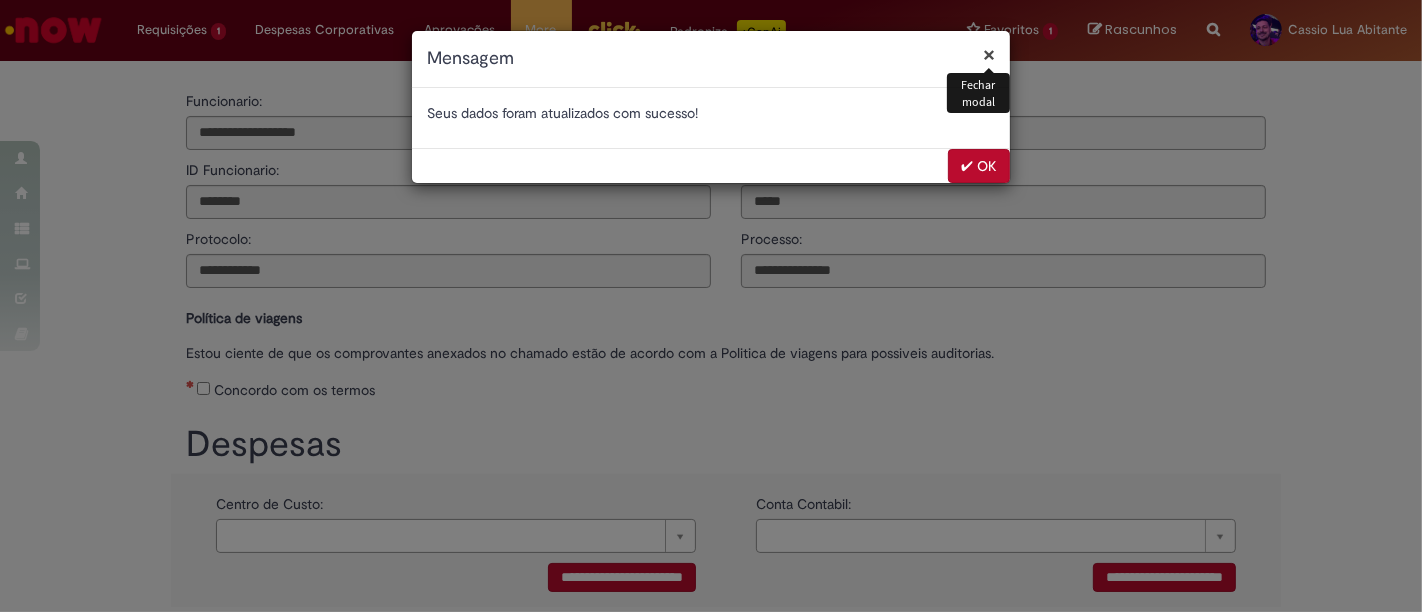 click on "✔ OK" at bounding box center (979, 166) 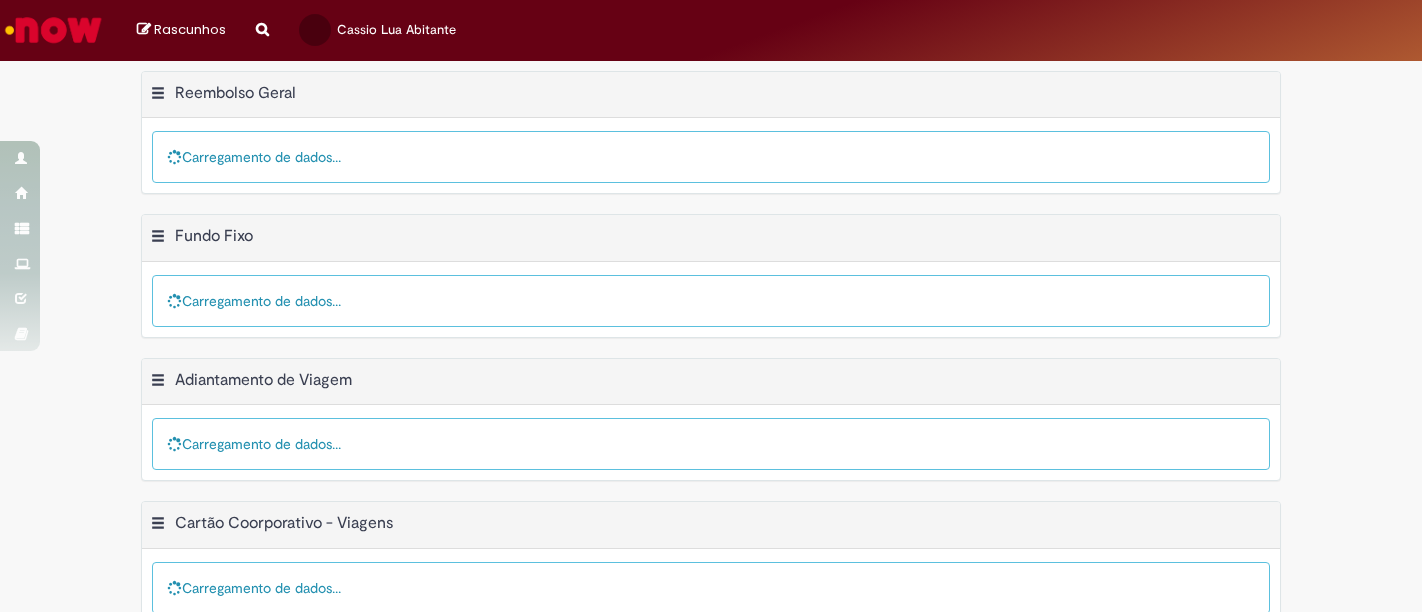 scroll, scrollTop: 0, scrollLeft: 0, axis: both 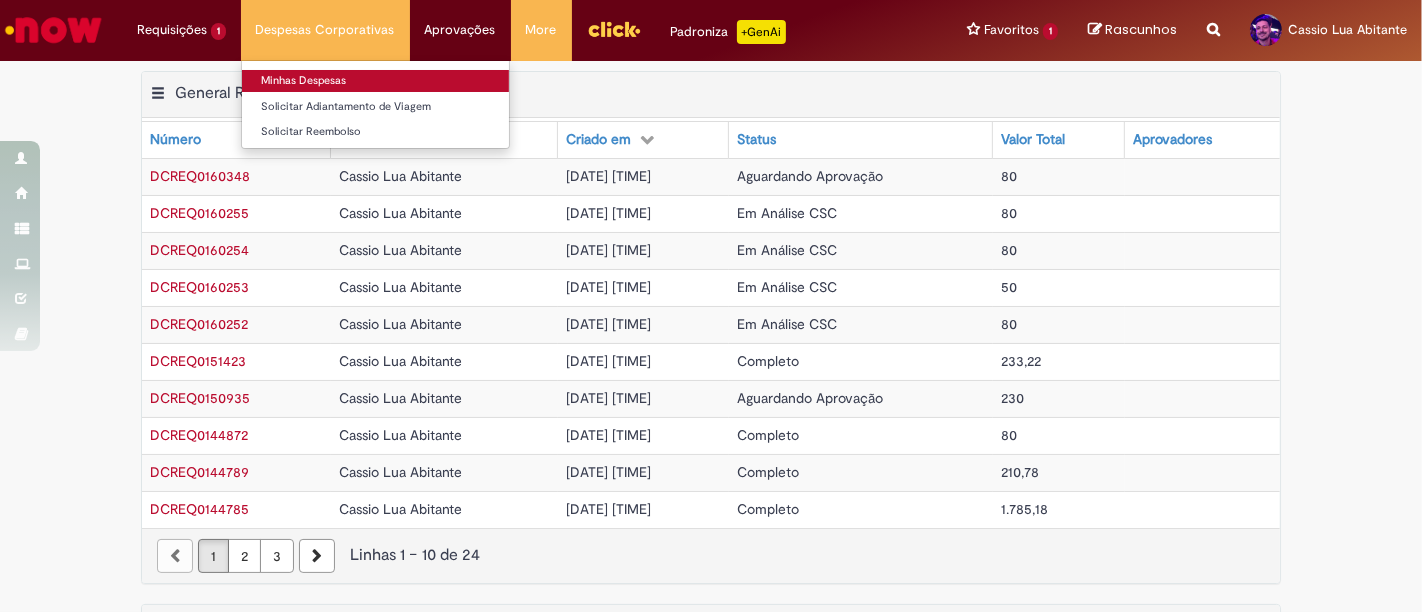 click on "Minhas Despesas" at bounding box center (375, 81) 